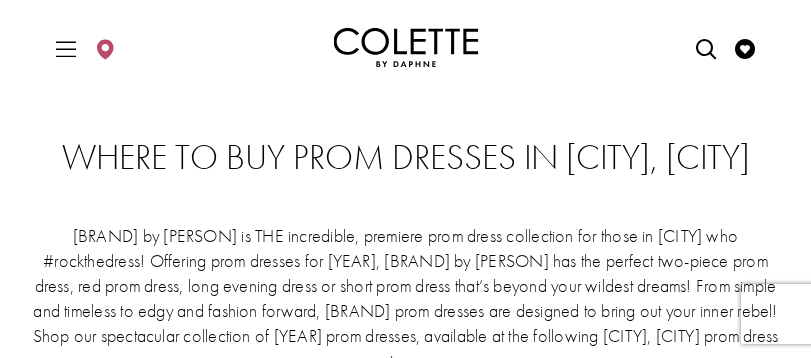 scroll, scrollTop: 600, scrollLeft: 0, axis: vertical 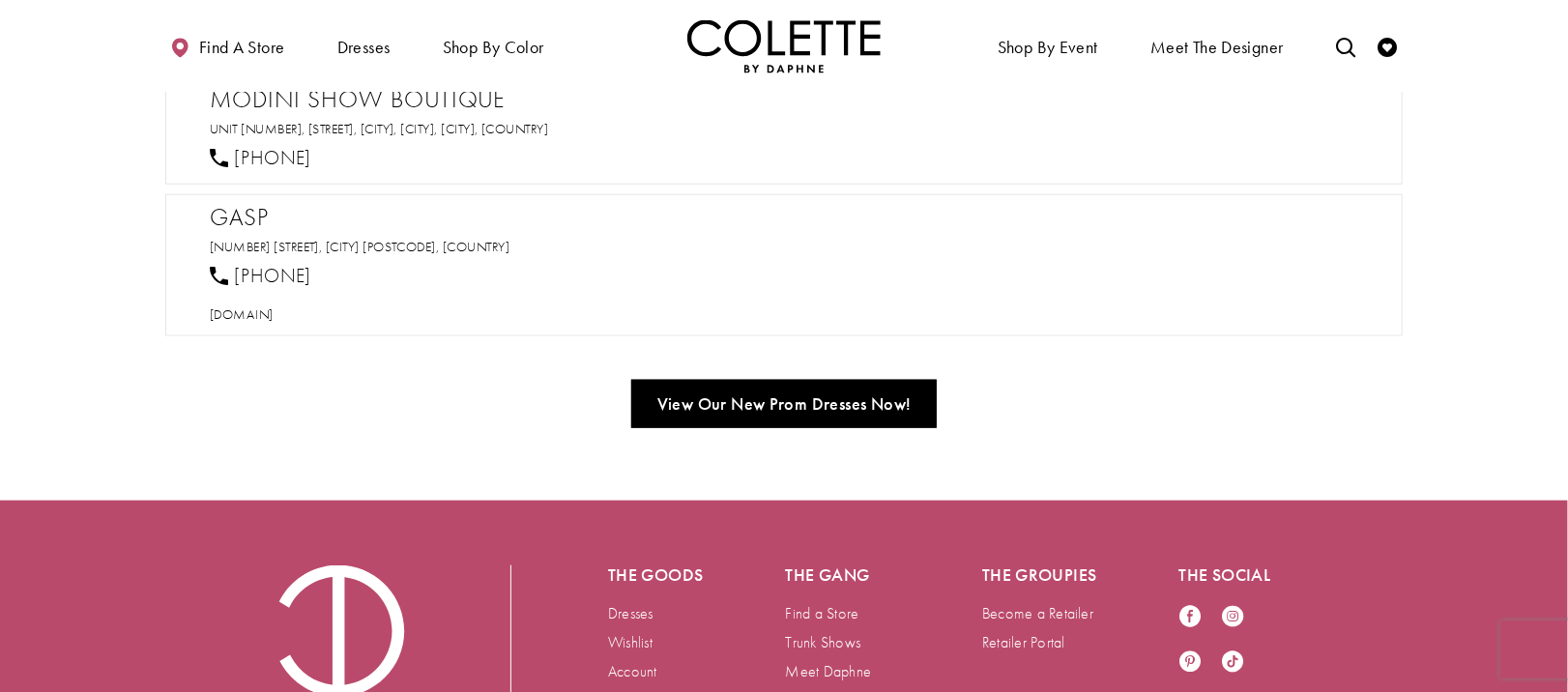 drag, startPoint x: 768, startPoint y: 3, endPoint x: 458, endPoint y: 373, distance: 482.70074 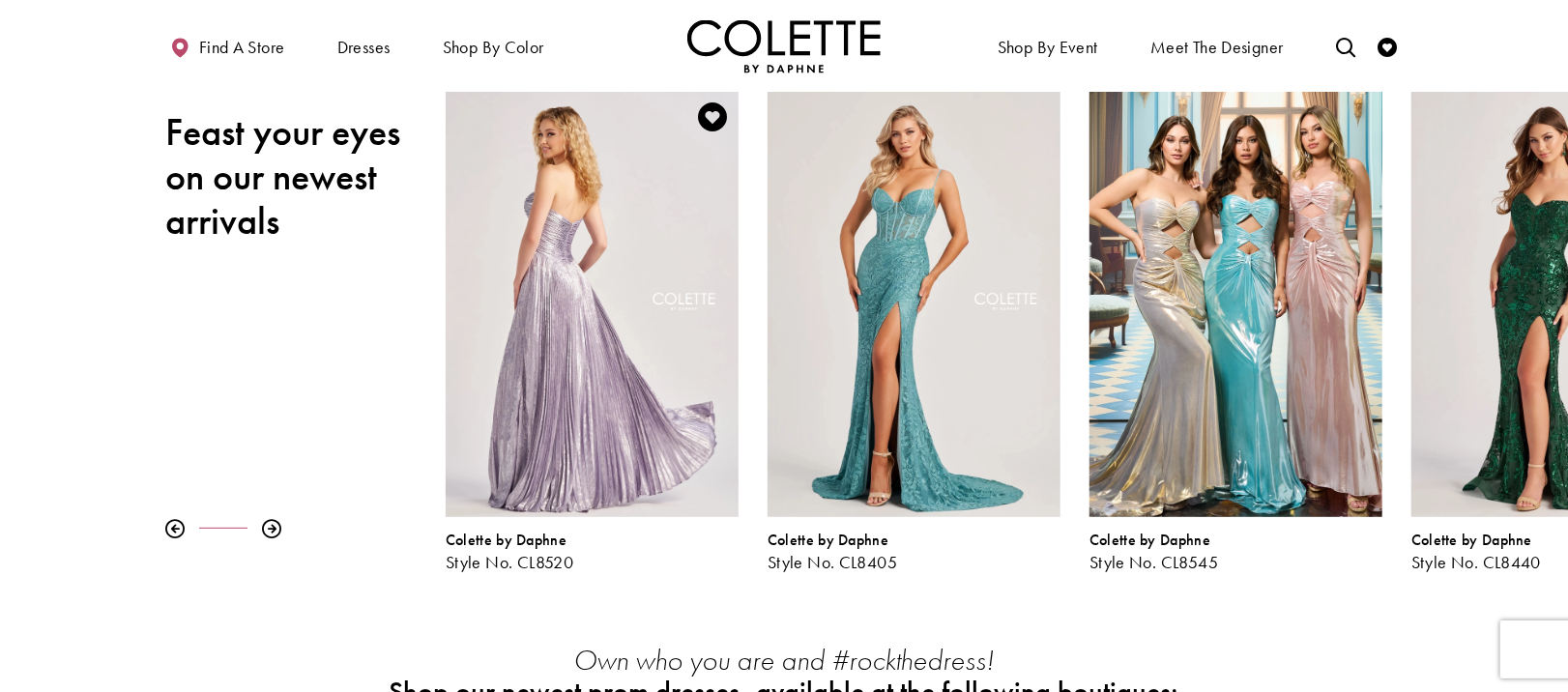 scroll, scrollTop: 314, scrollLeft: 0, axis: vertical 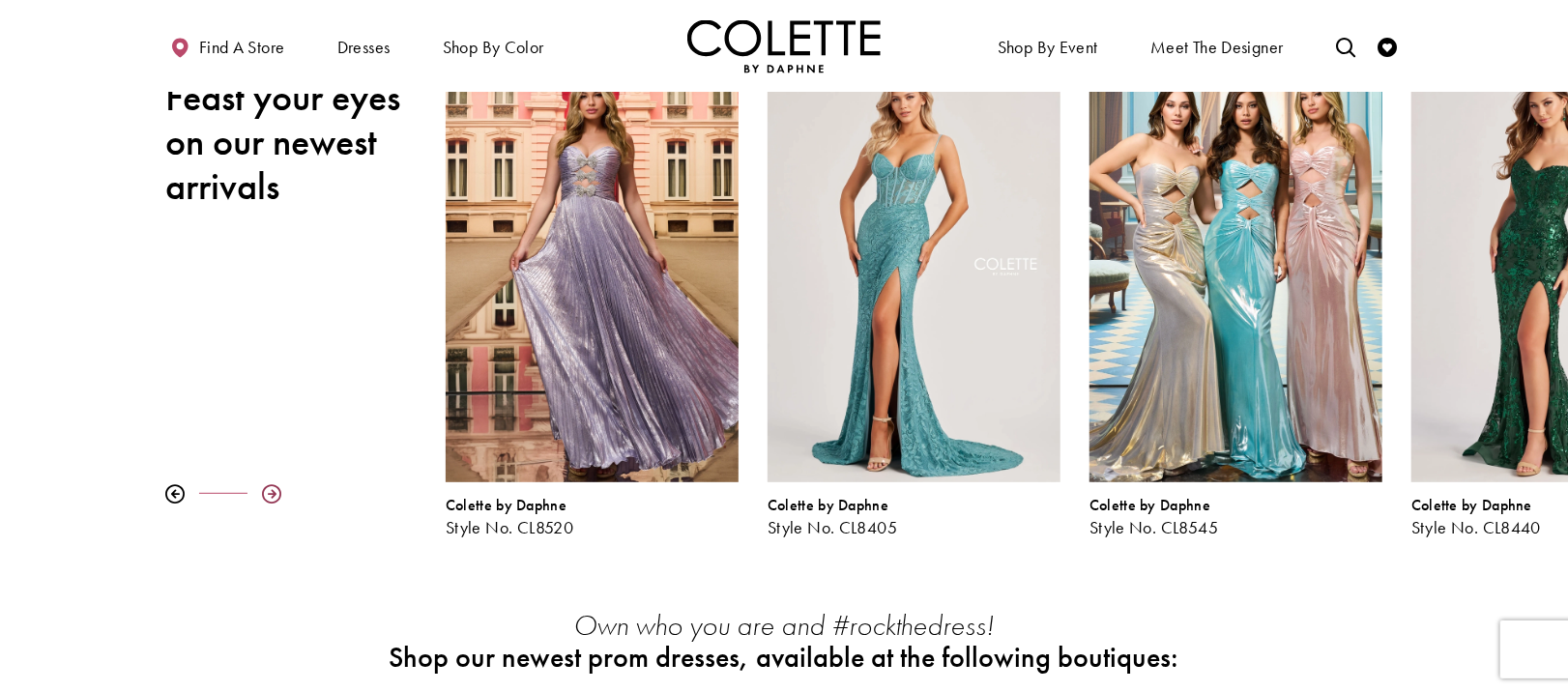 click at bounding box center [272, 494] 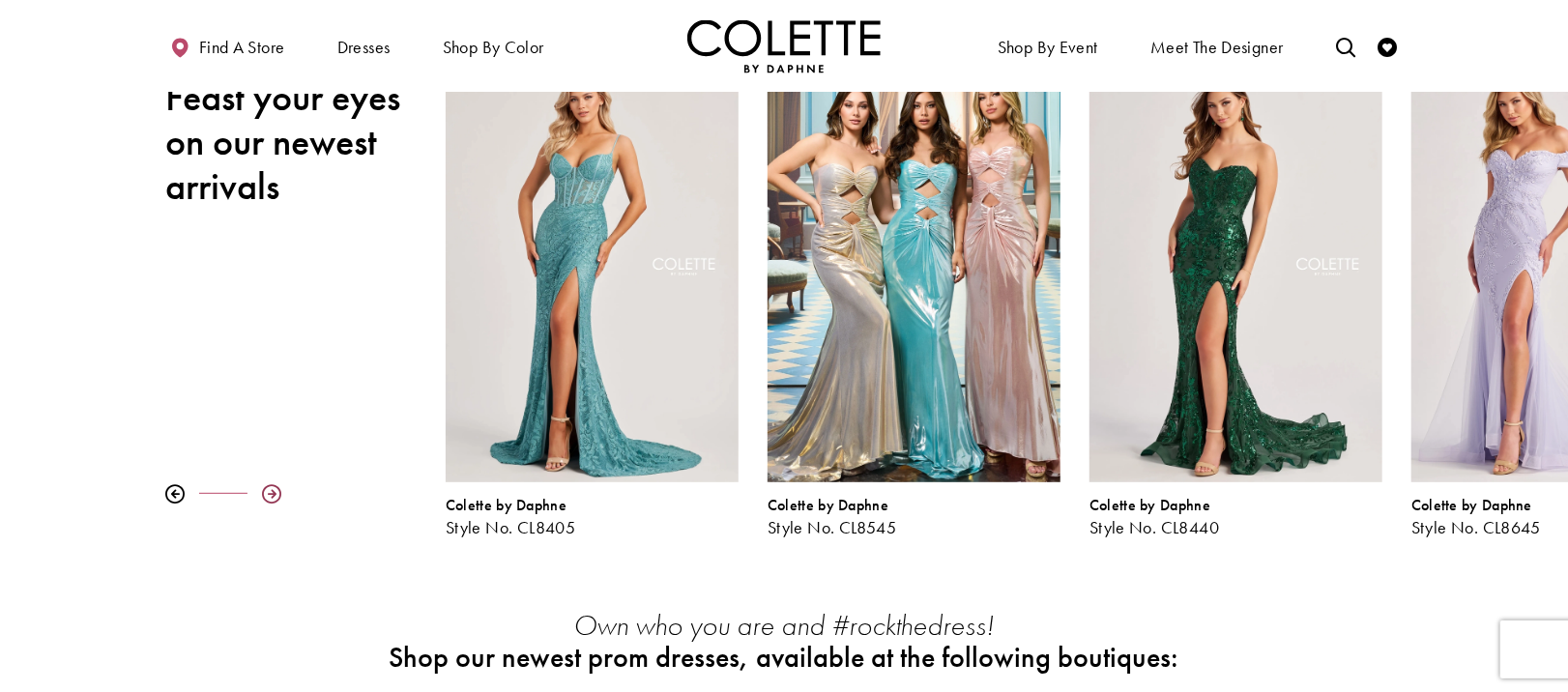 click at bounding box center (272, 494) 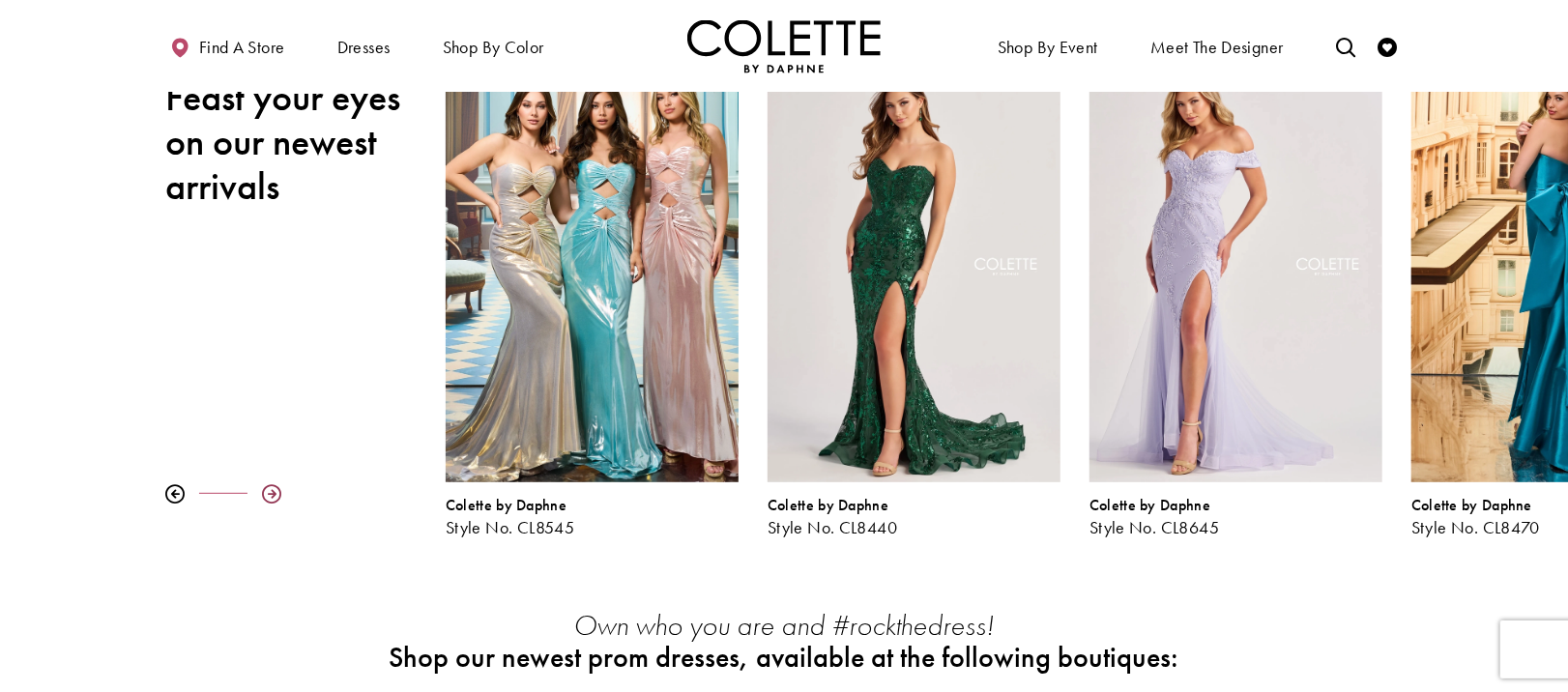 click at bounding box center [272, 494] 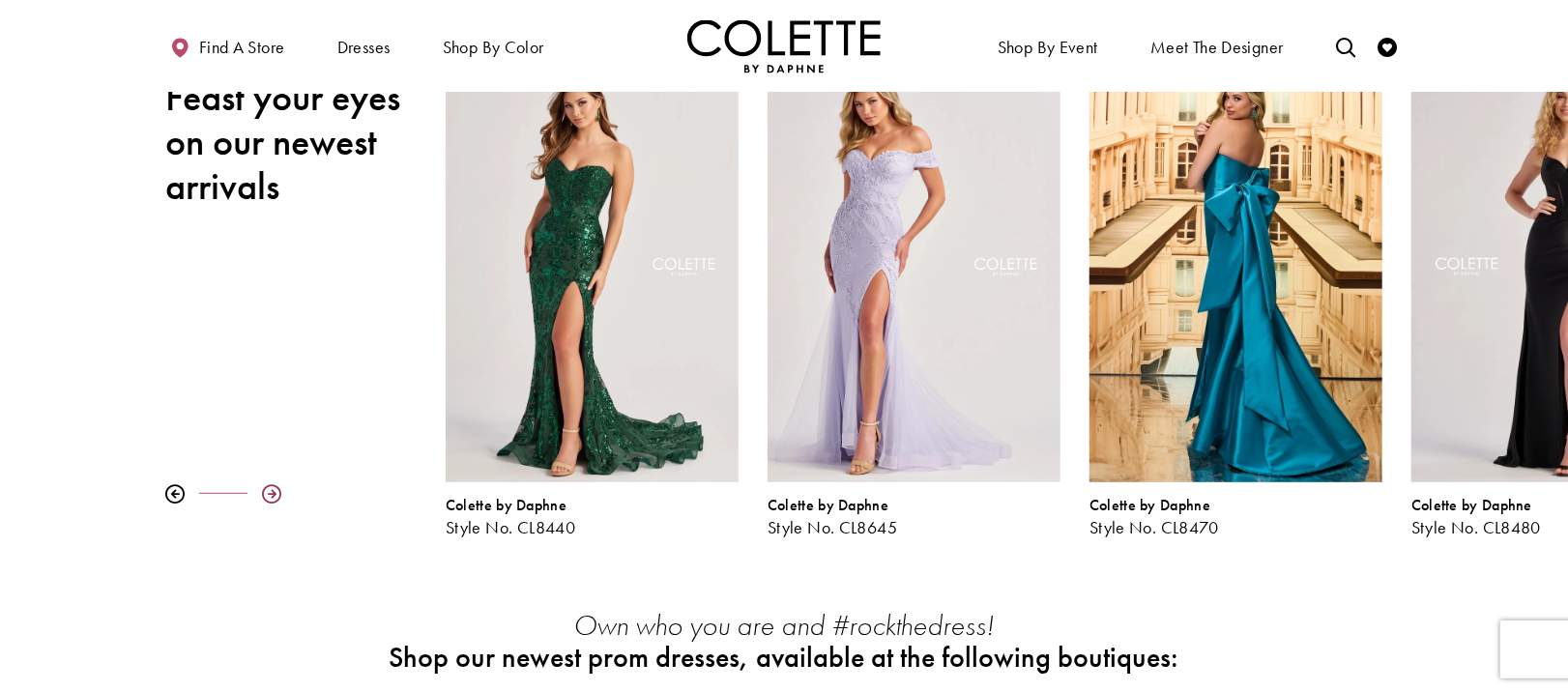 click at bounding box center (272, 494) 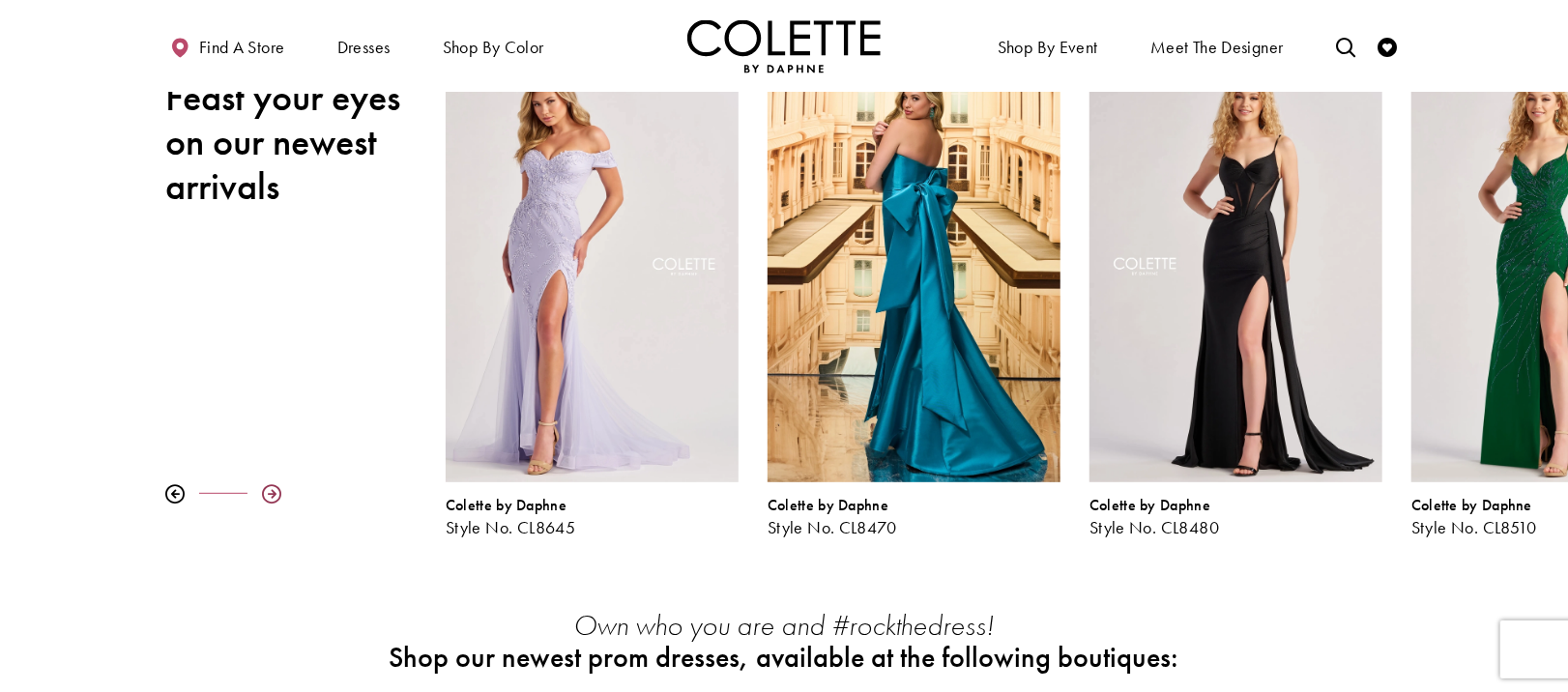 click at bounding box center (272, 494) 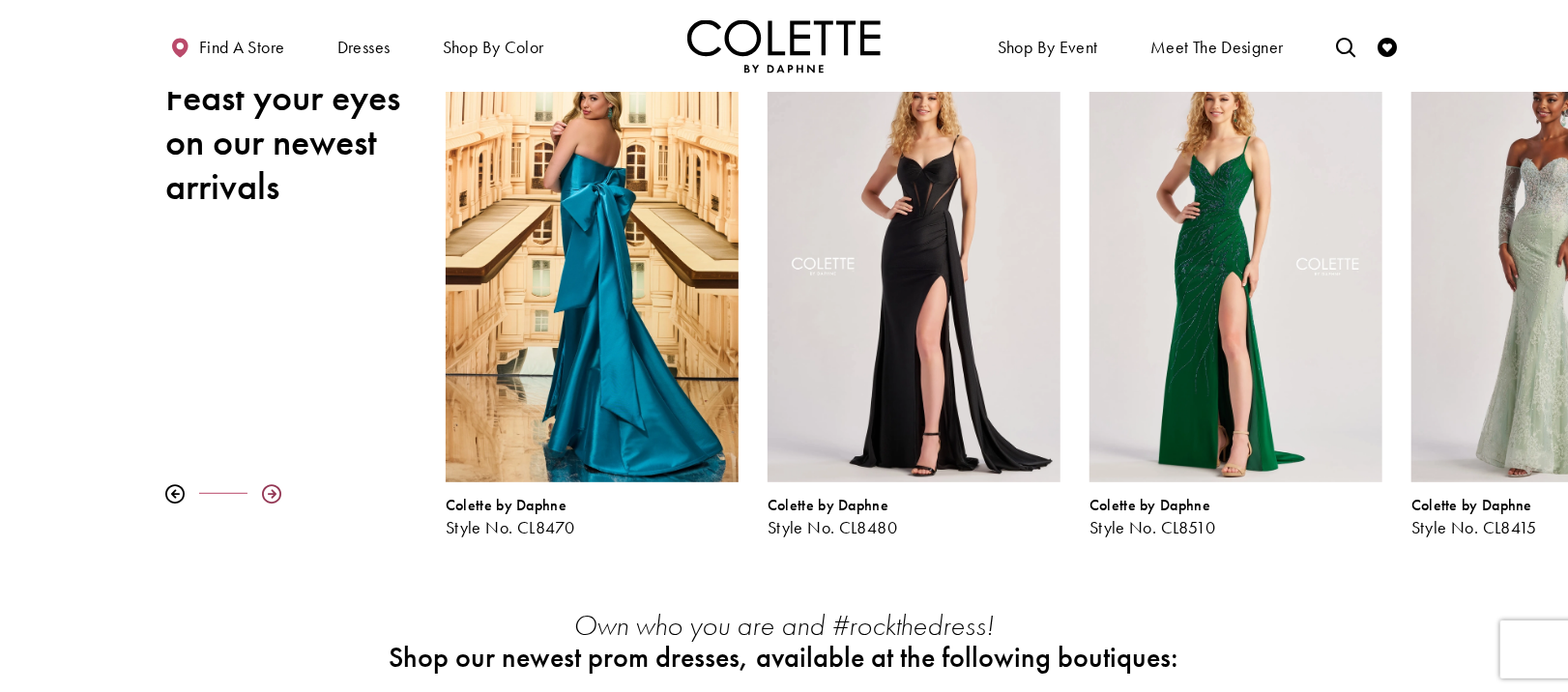 click at bounding box center [272, 494] 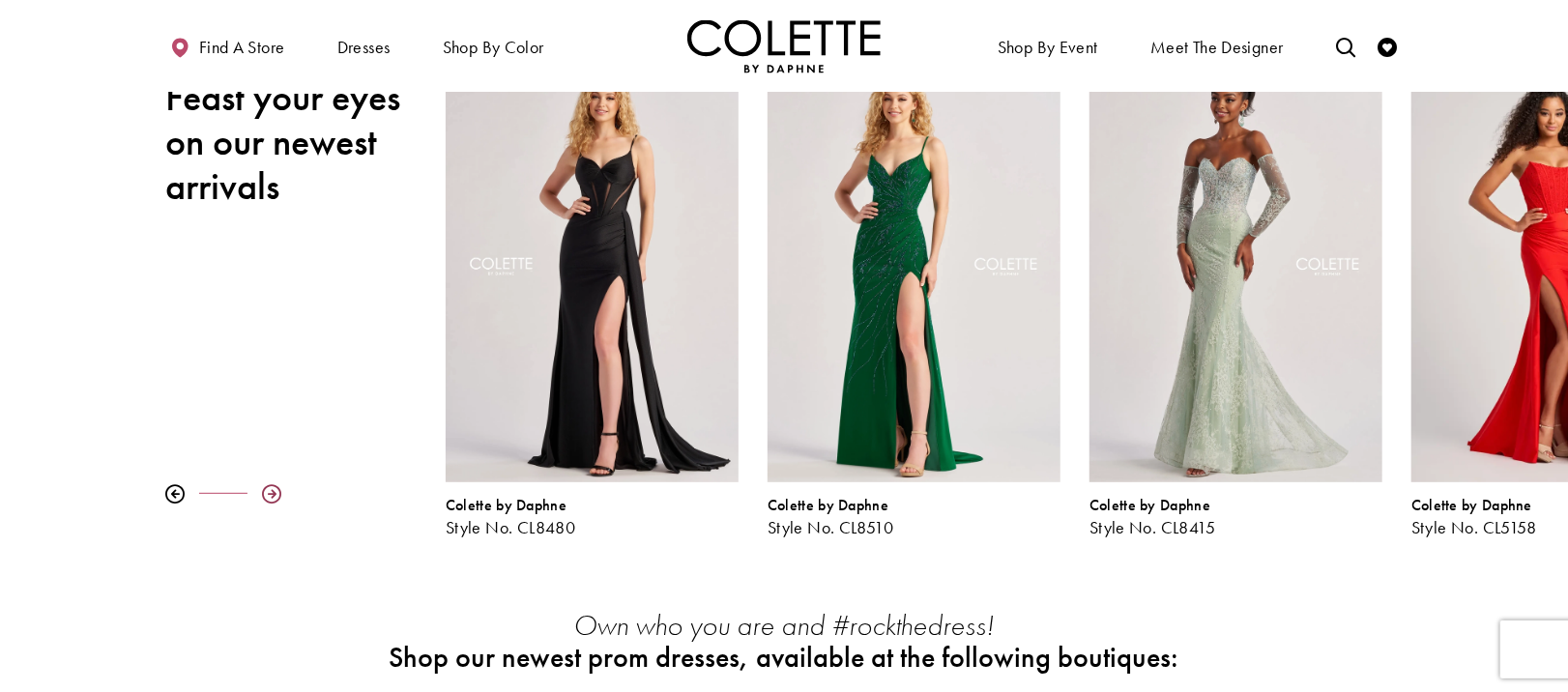 click at bounding box center [272, 494] 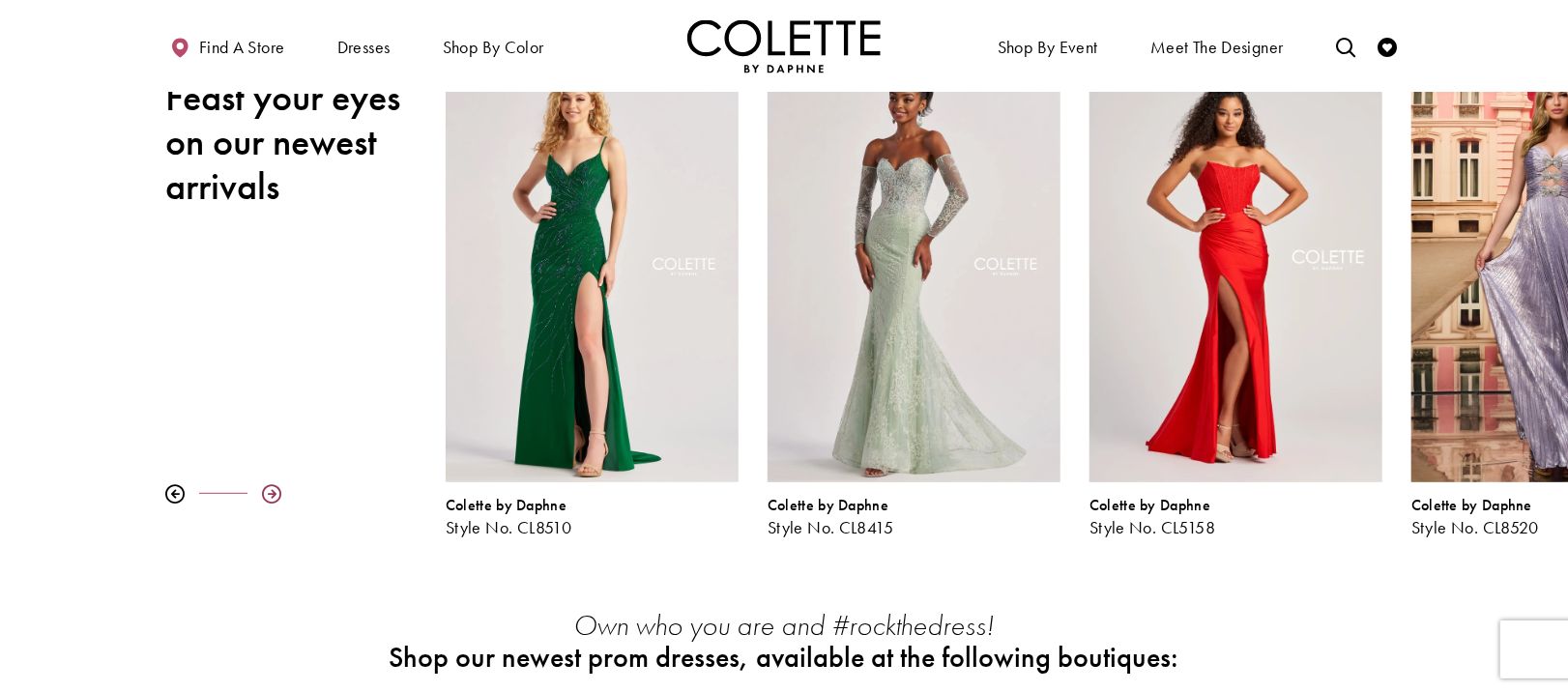 click at bounding box center [272, 494] 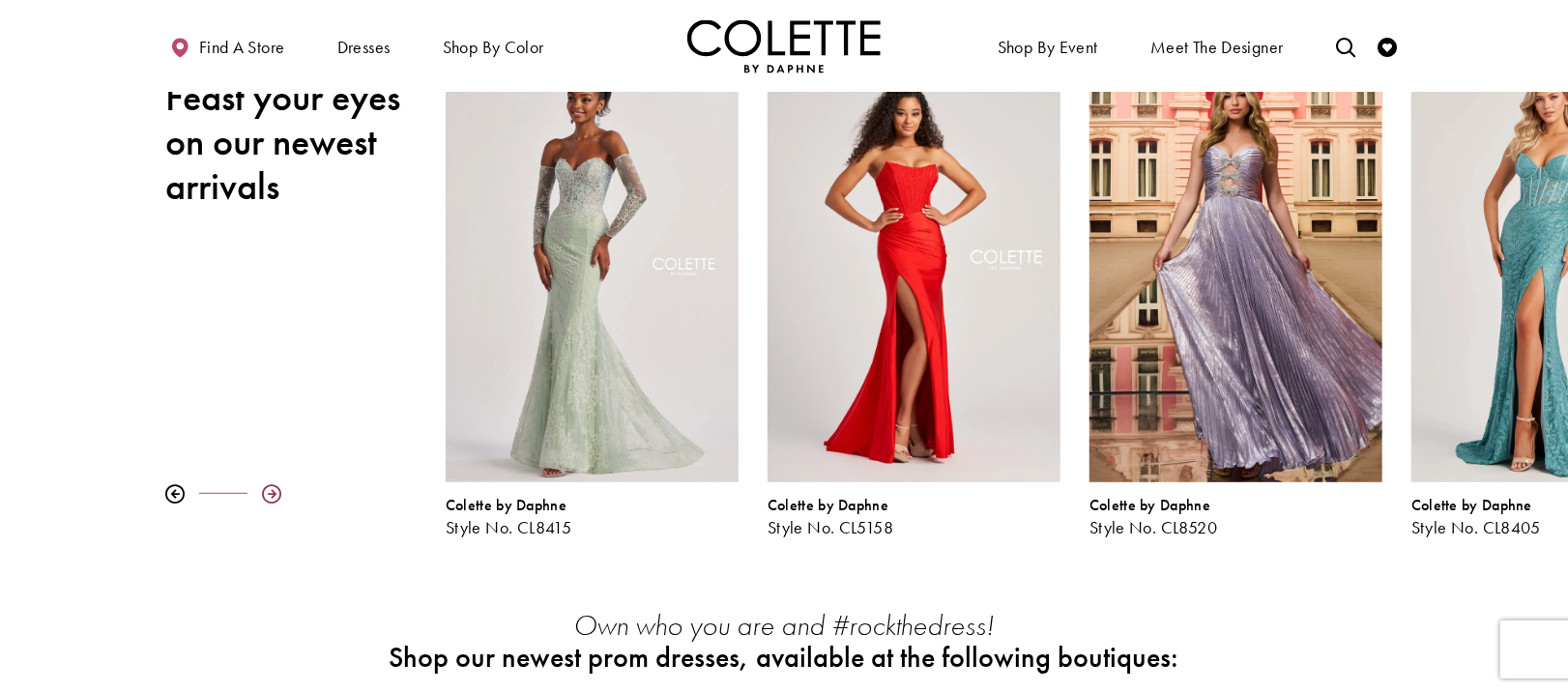 click at bounding box center [272, 494] 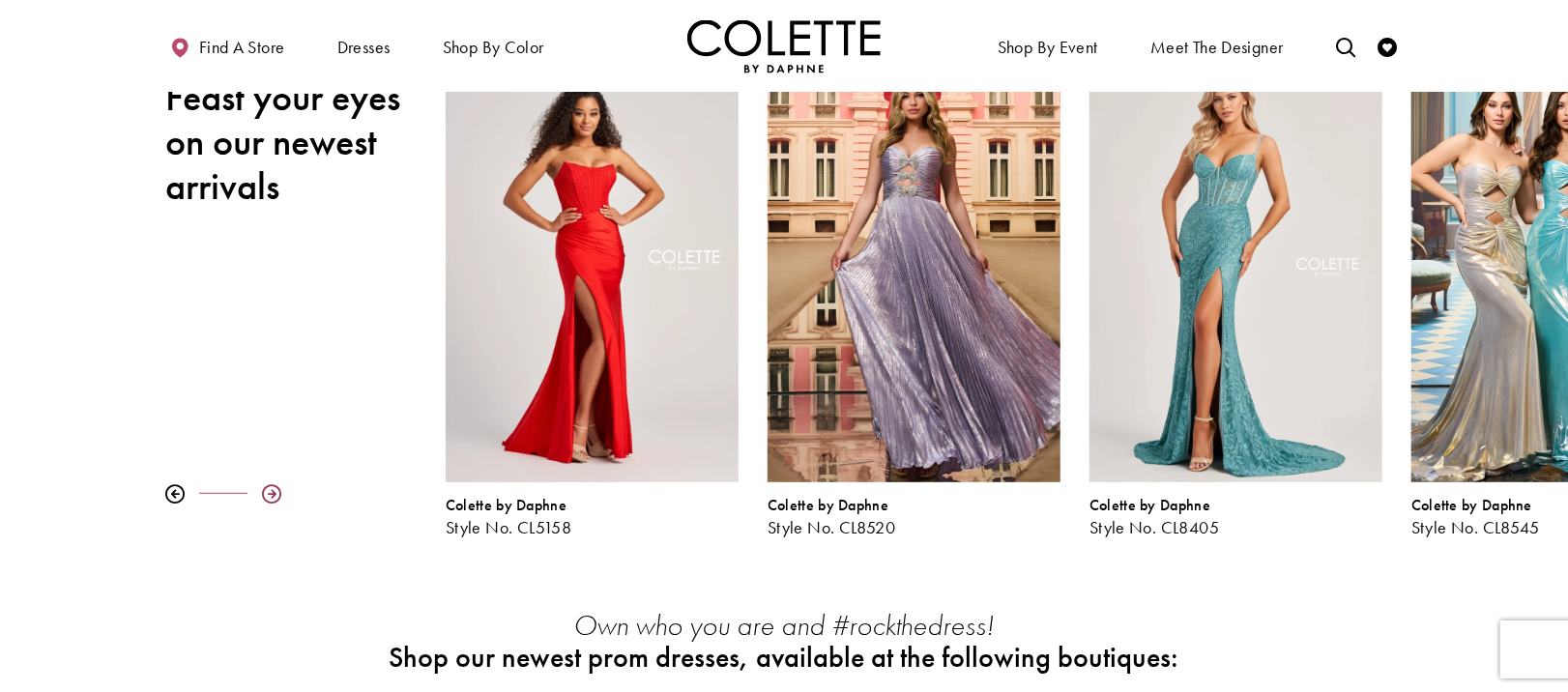 click at bounding box center [272, 494] 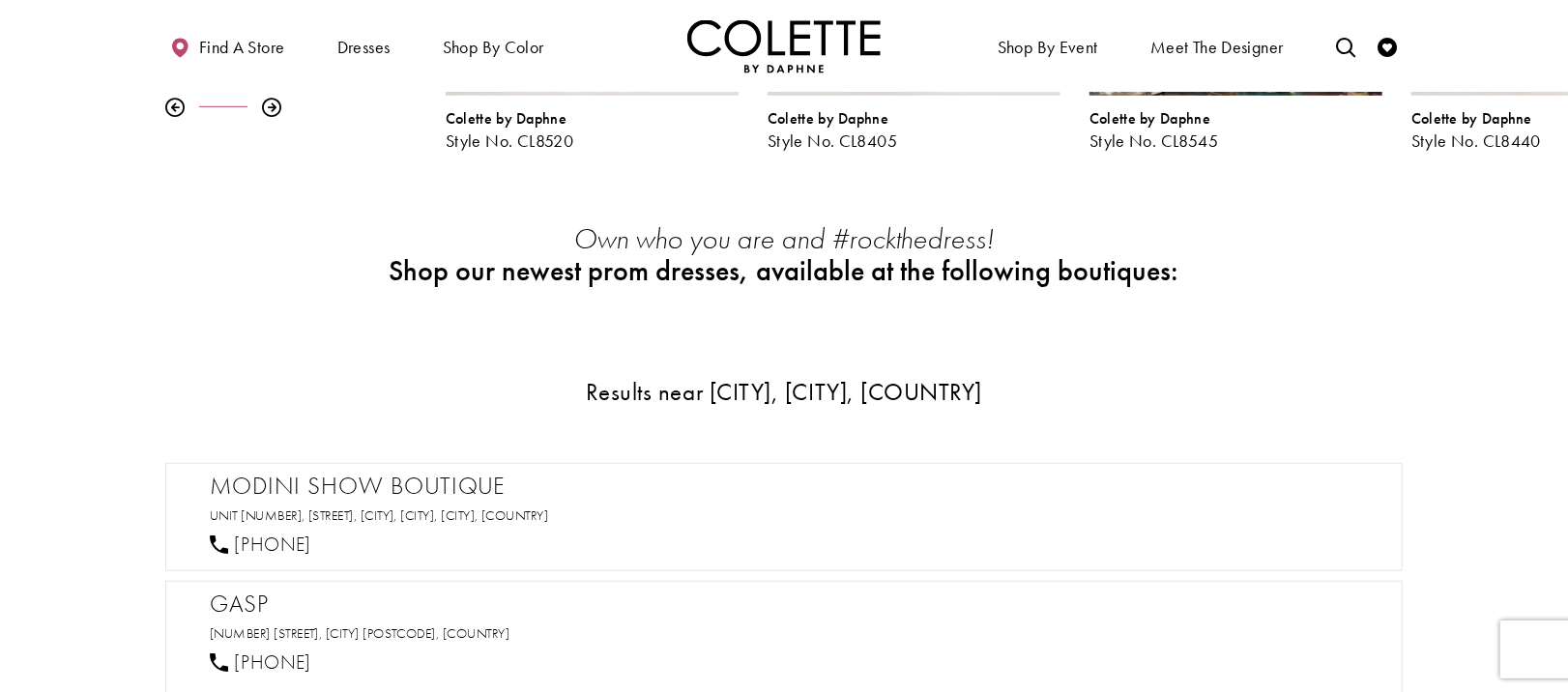 scroll, scrollTop: 893, scrollLeft: 0, axis: vertical 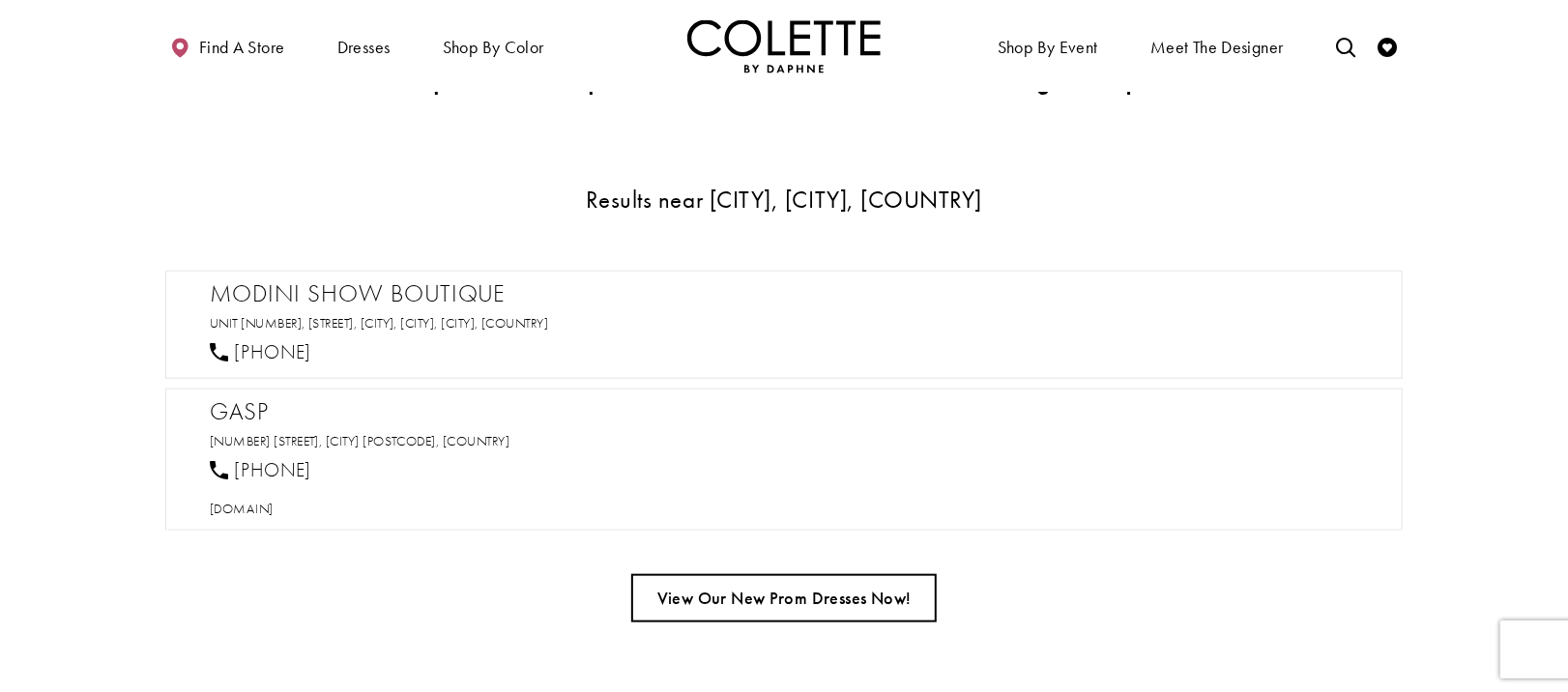 click on "View Our New Prom Dresses Now!" at bounding box center (783, 598) 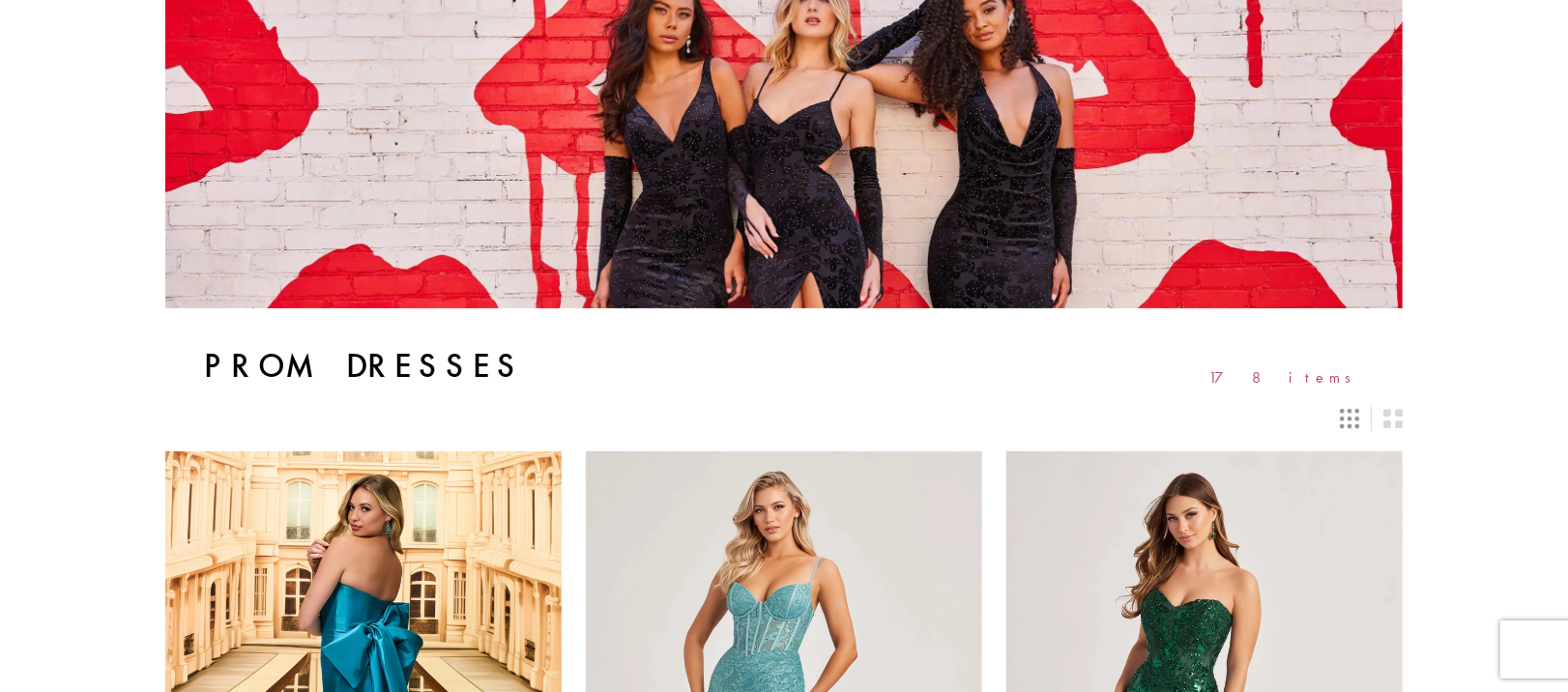 scroll, scrollTop: 0, scrollLeft: 0, axis: both 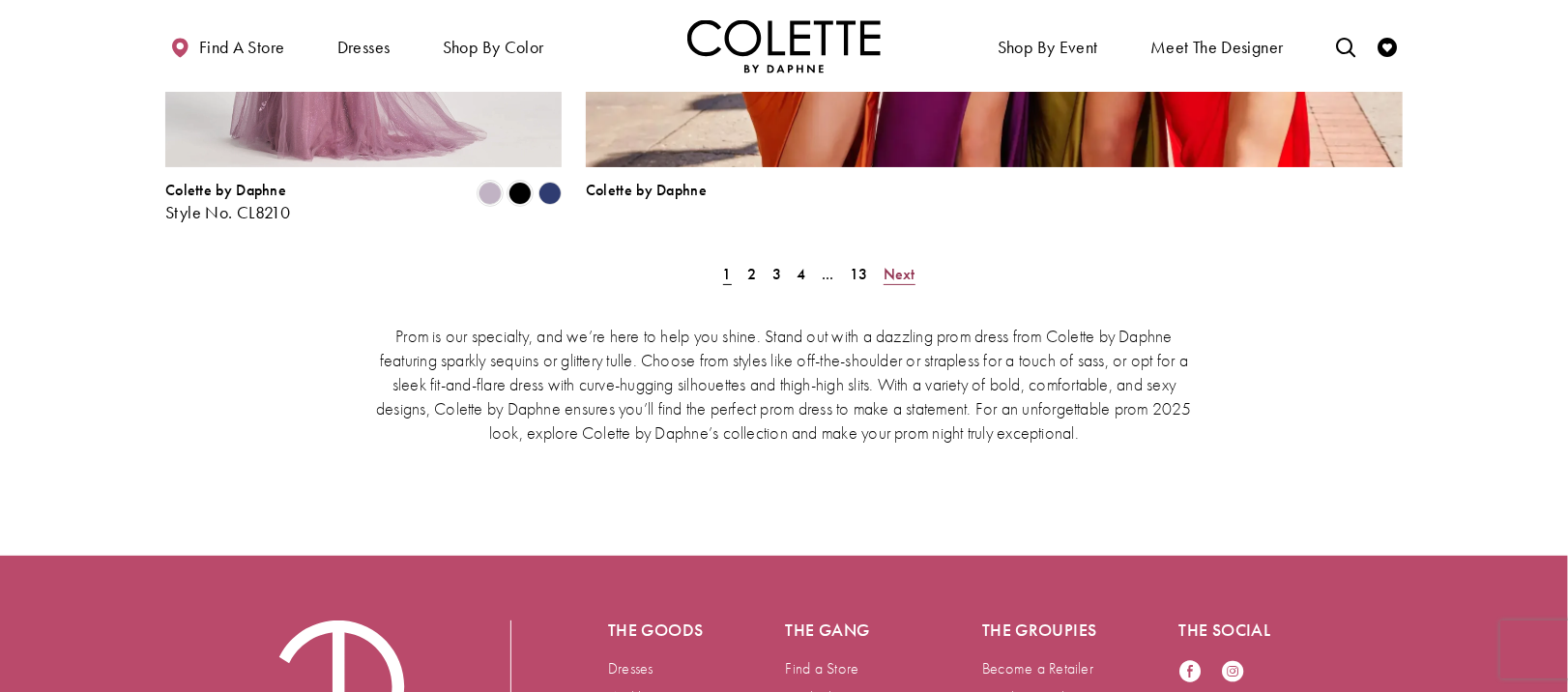 click on "Next" at bounding box center (899, 274) 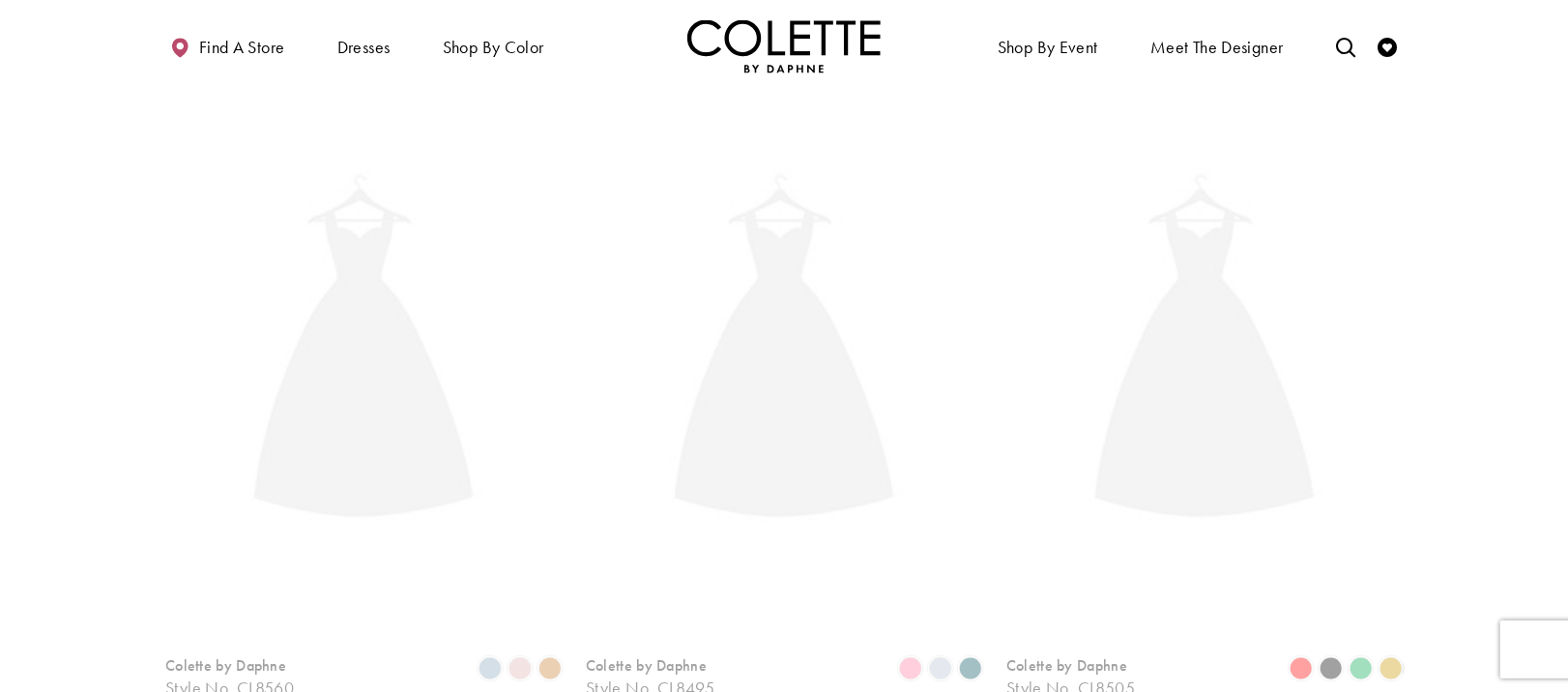 scroll, scrollTop: 496, scrollLeft: 0, axis: vertical 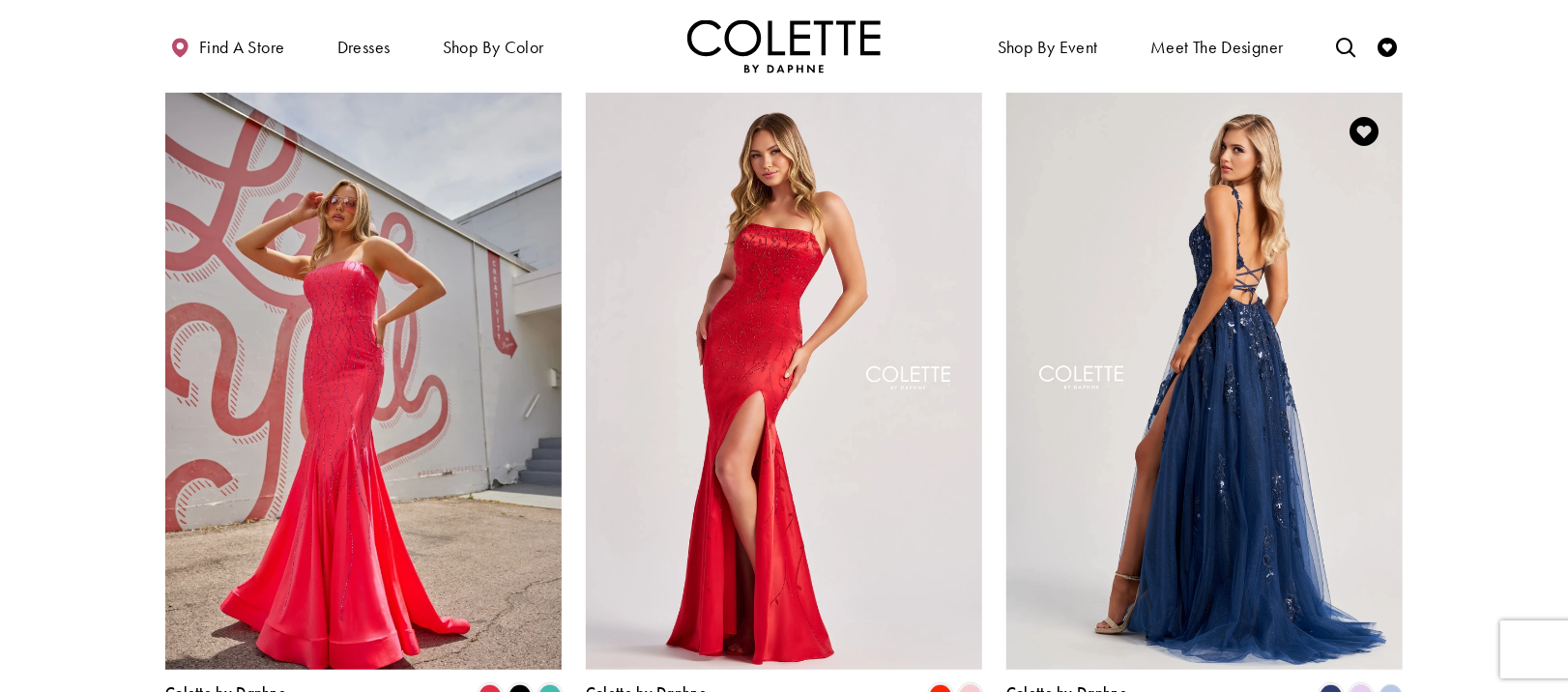 click at bounding box center [1205, 381] 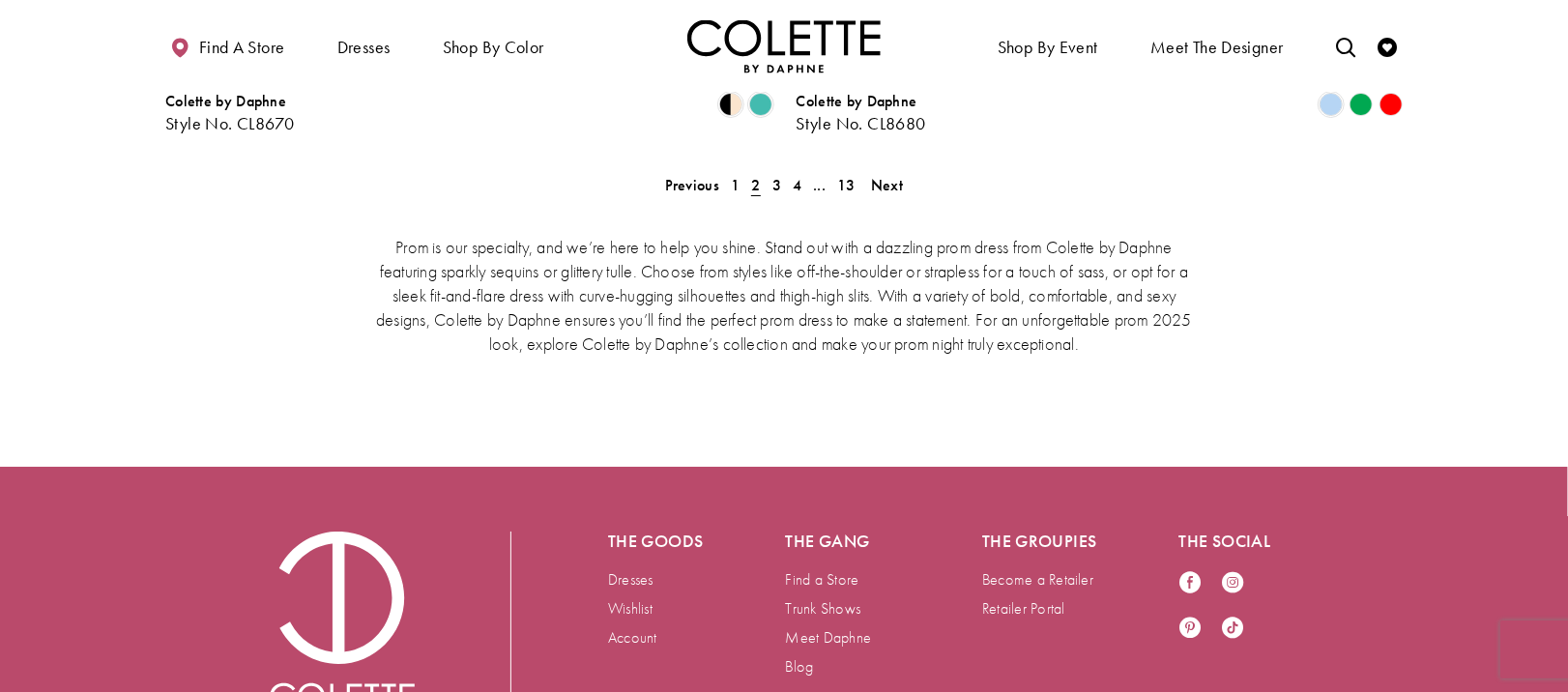 scroll, scrollTop: 3893, scrollLeft: 0, axis: vertical 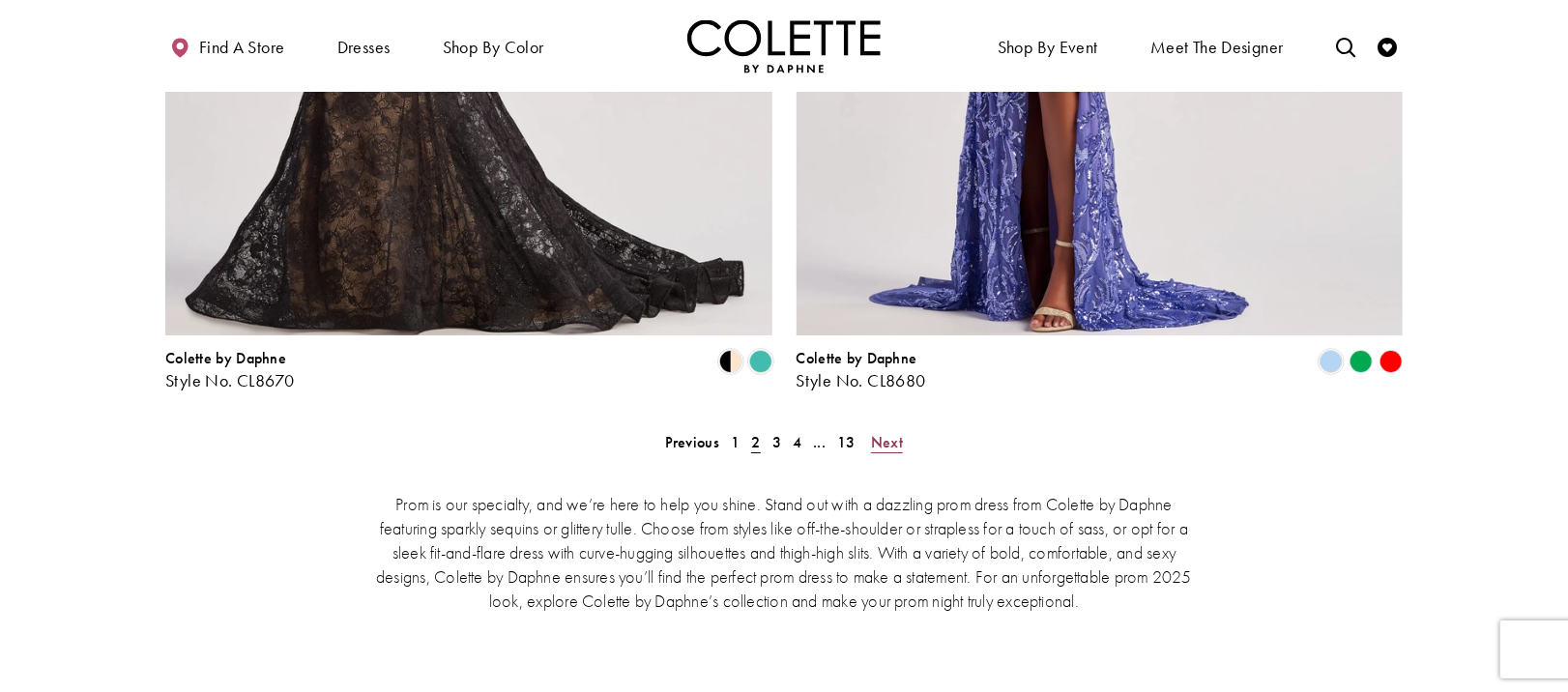 click on "Next" at bounding box center (886, 442) 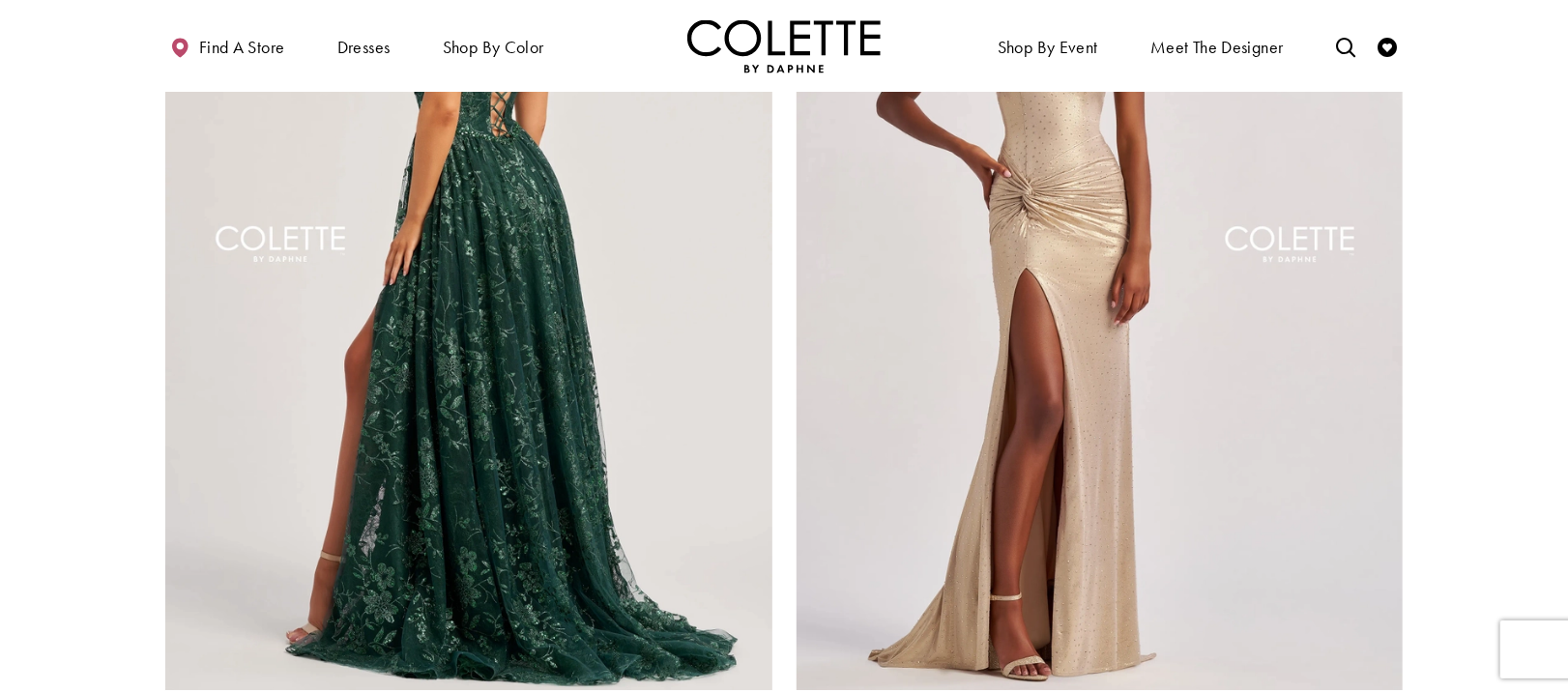 scroll, scrollTop: 3782, scrollLeft: 0, axis: vertical 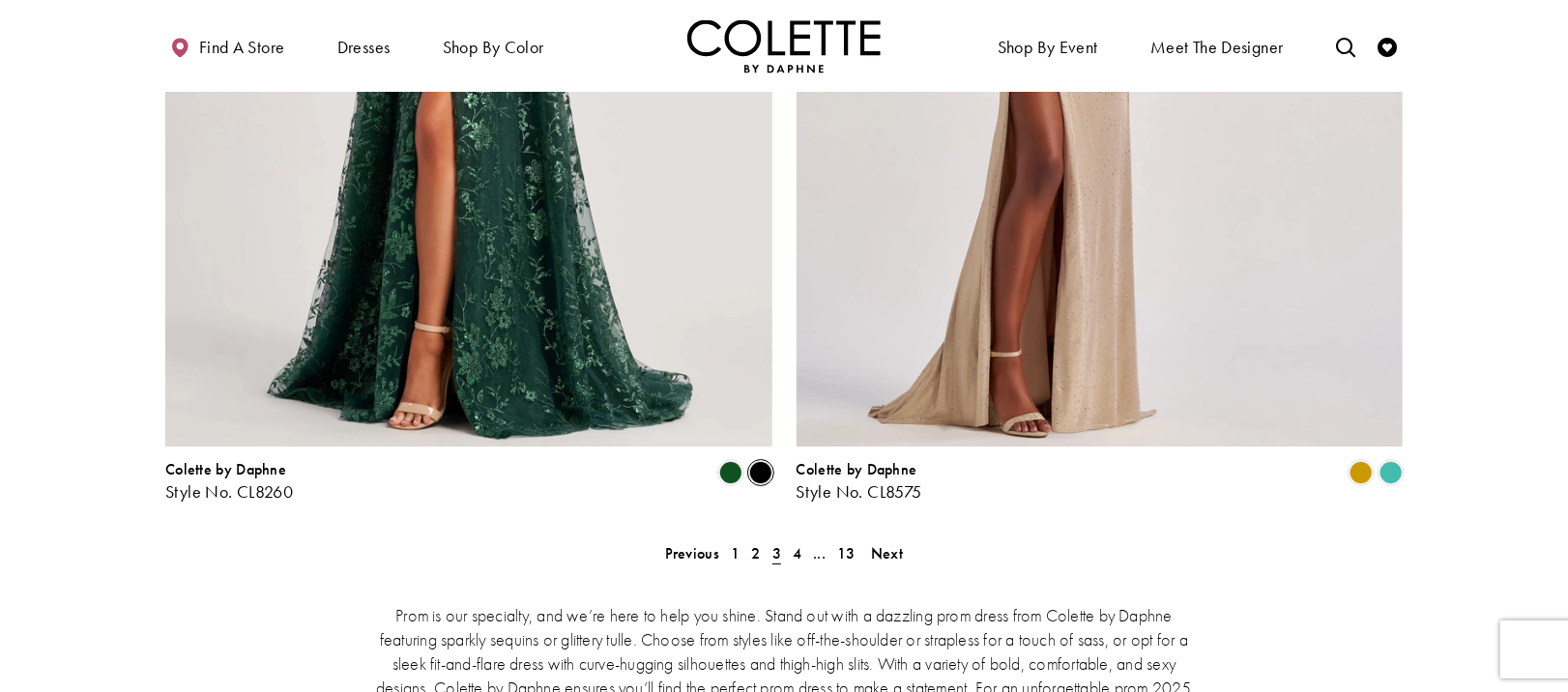 click at bounding box center (761, 473) 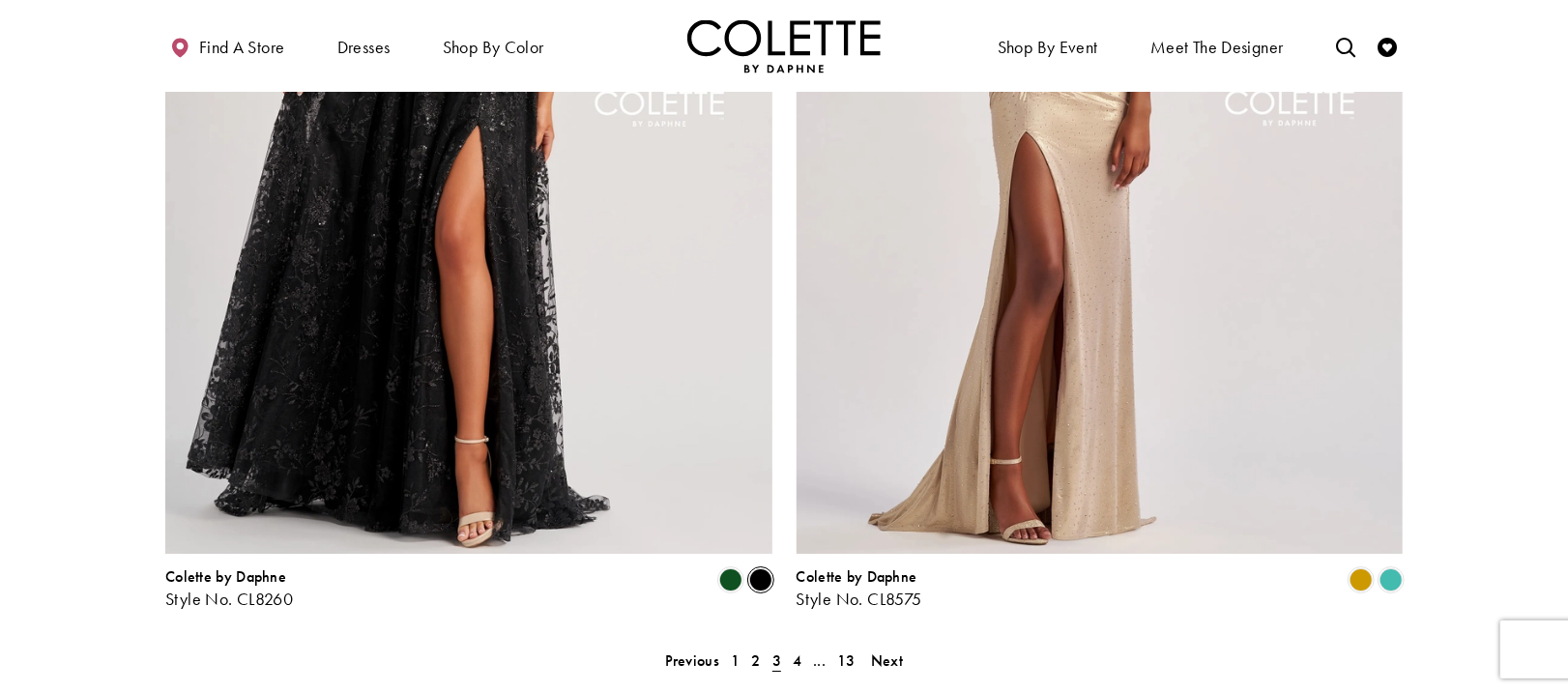 scroll, scrollTop: 3975, scrollLeft: 0, axis: vertical 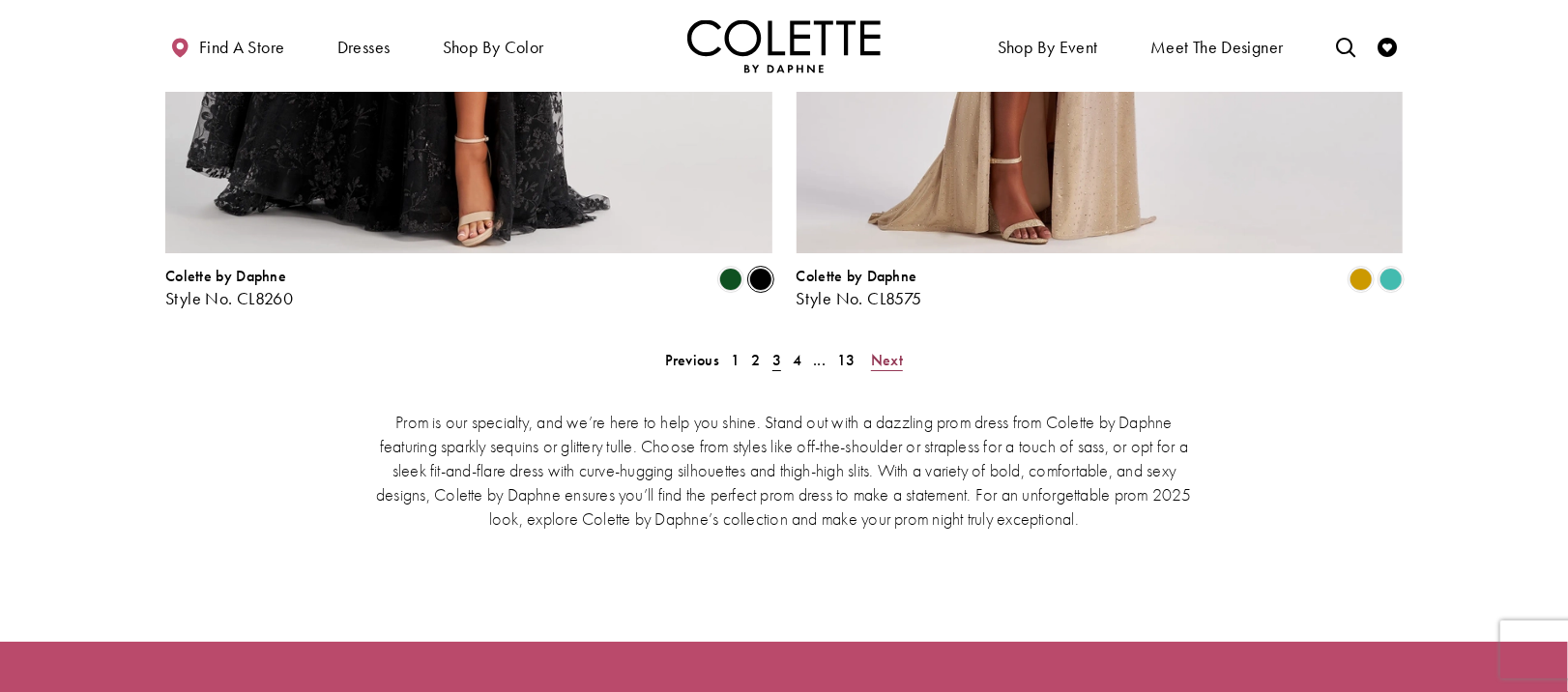click on "Next" at bounding box center (886, 360) 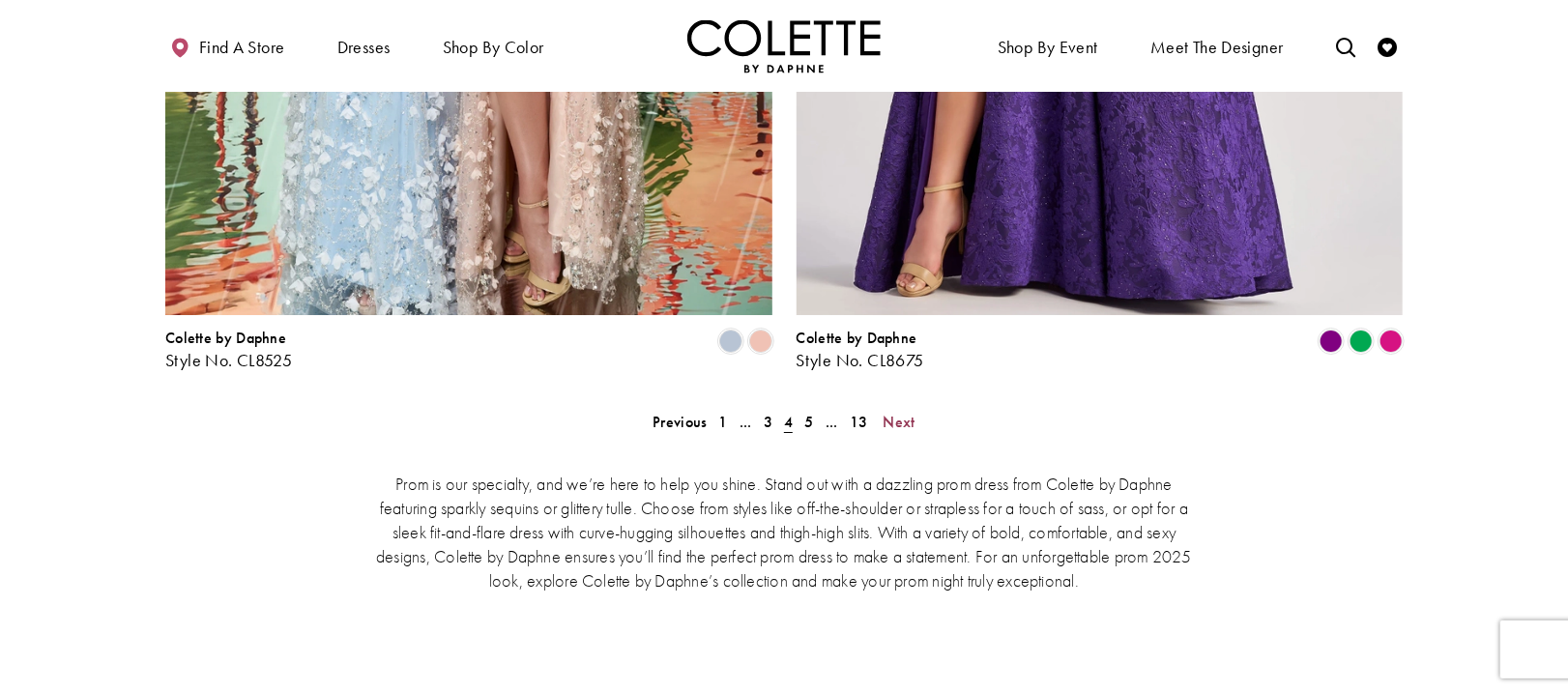 scroll, scrollTop: 3975, scrollLeft: 0, axis: vertical 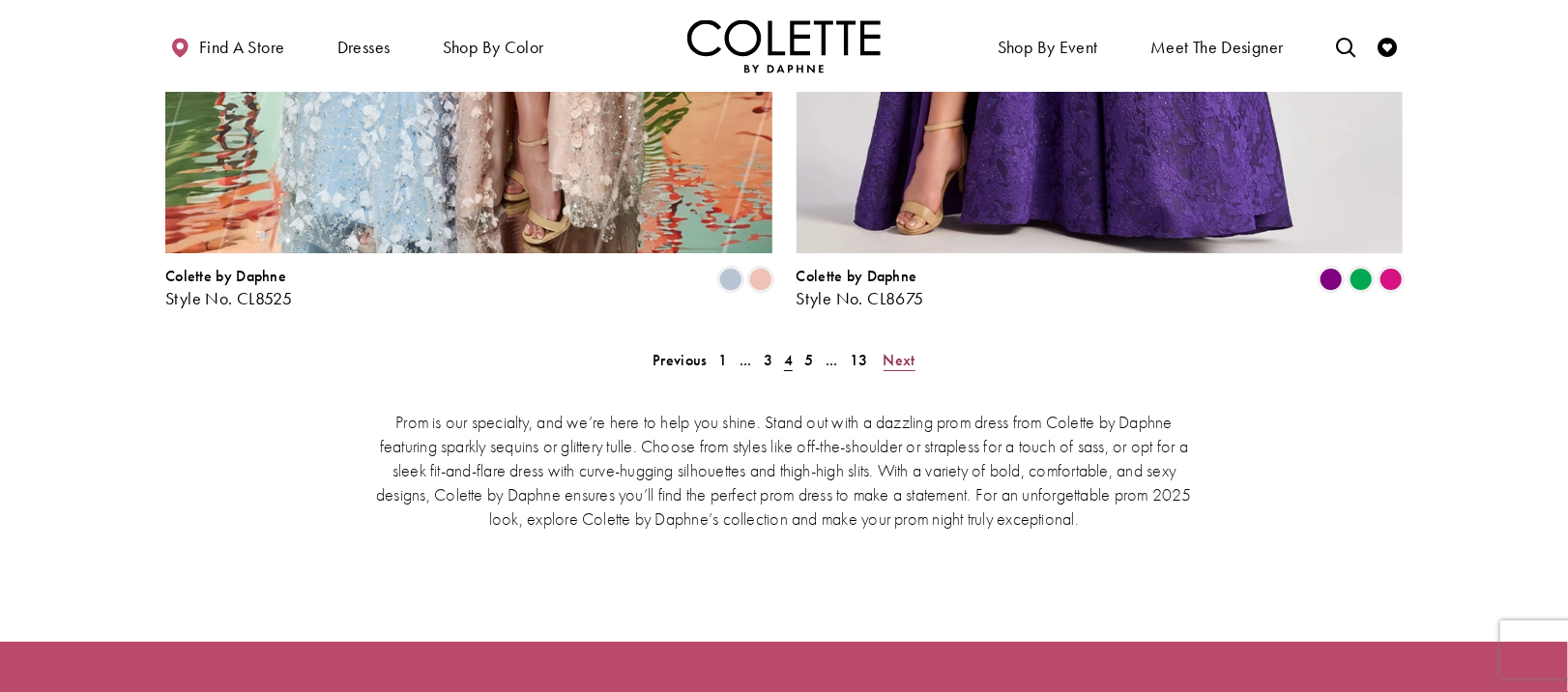 click on "Next" at bounding box center (899, 360) 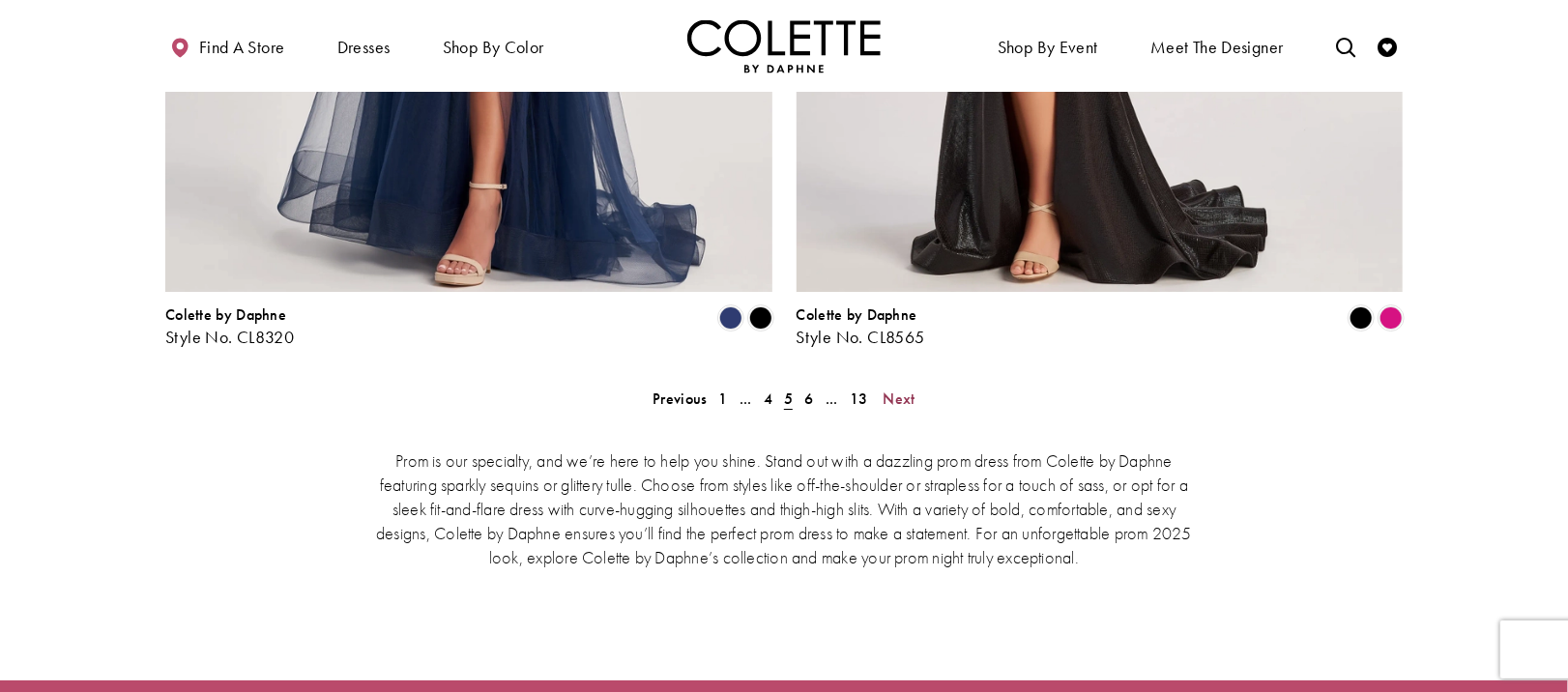 scroll, scrollTop: 3782, scrollLeft: 0, axis: vertical 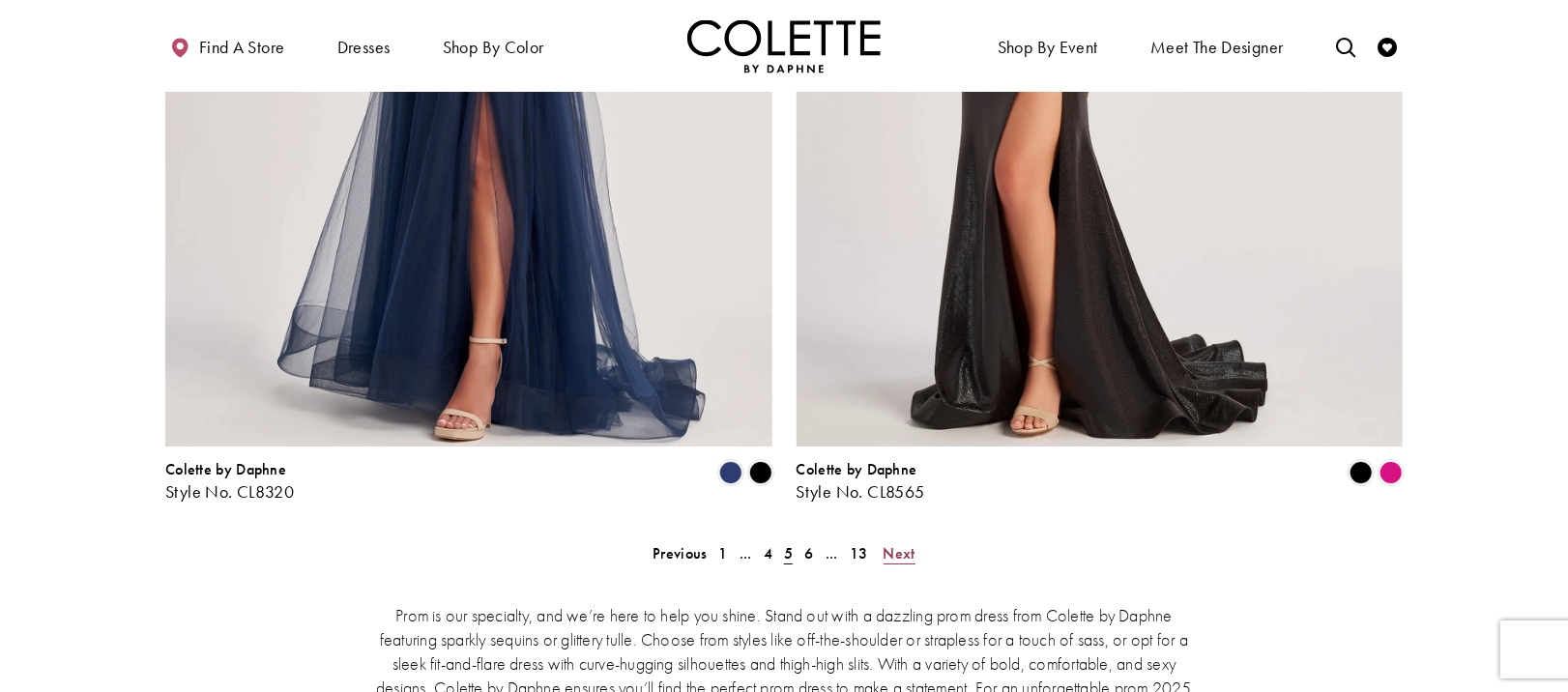 click on "Next" at bounding box center [899, 553] 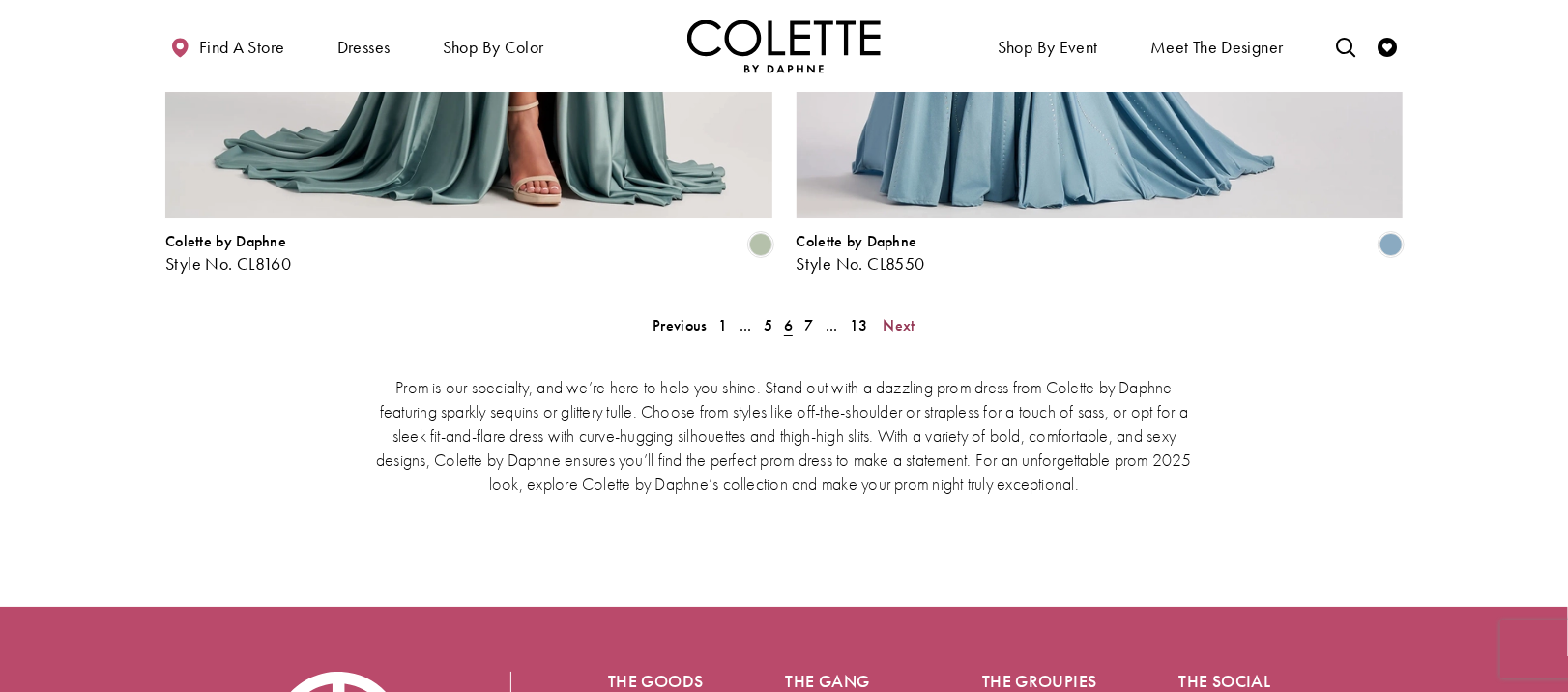 scroll, scrollTop: 4168, scrollLeft: 0, axis: vertical 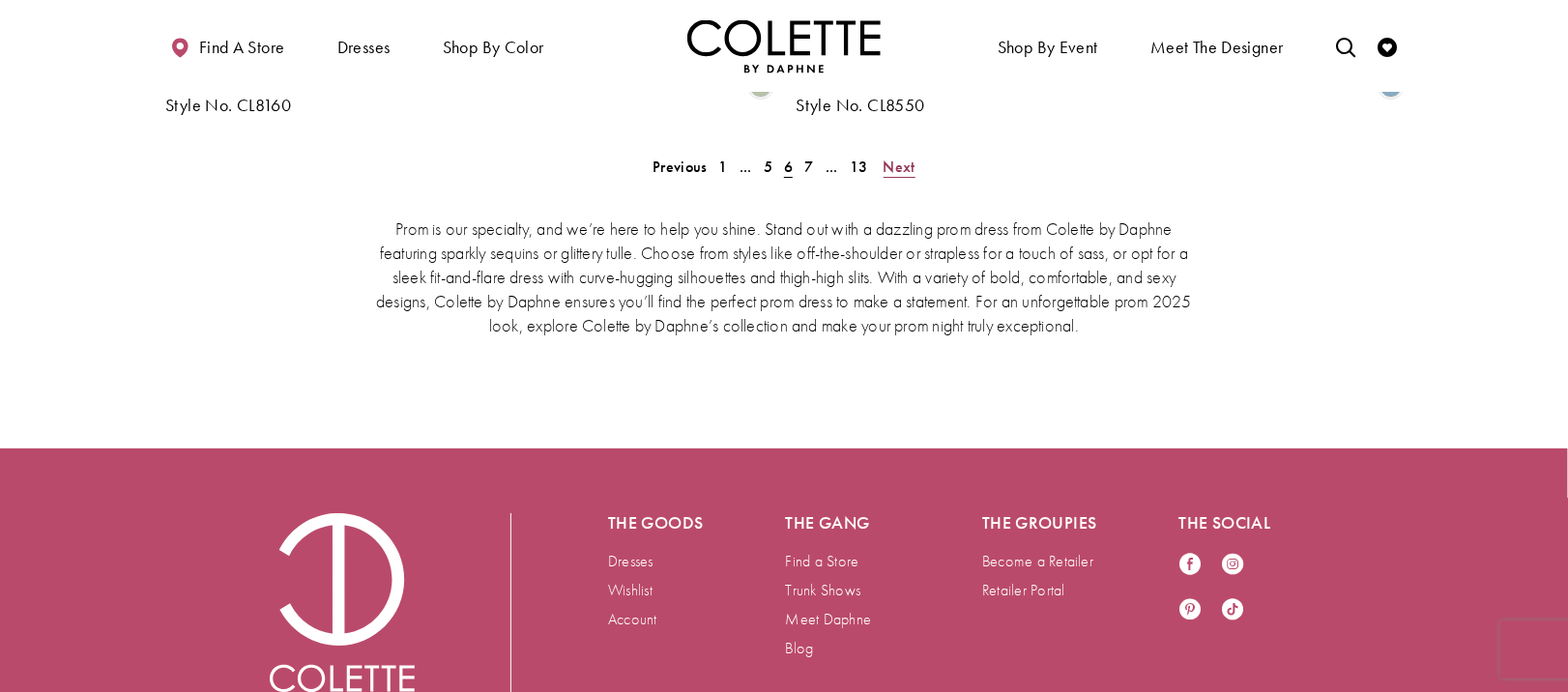 click on "Next" at bounding box center [899, 166] 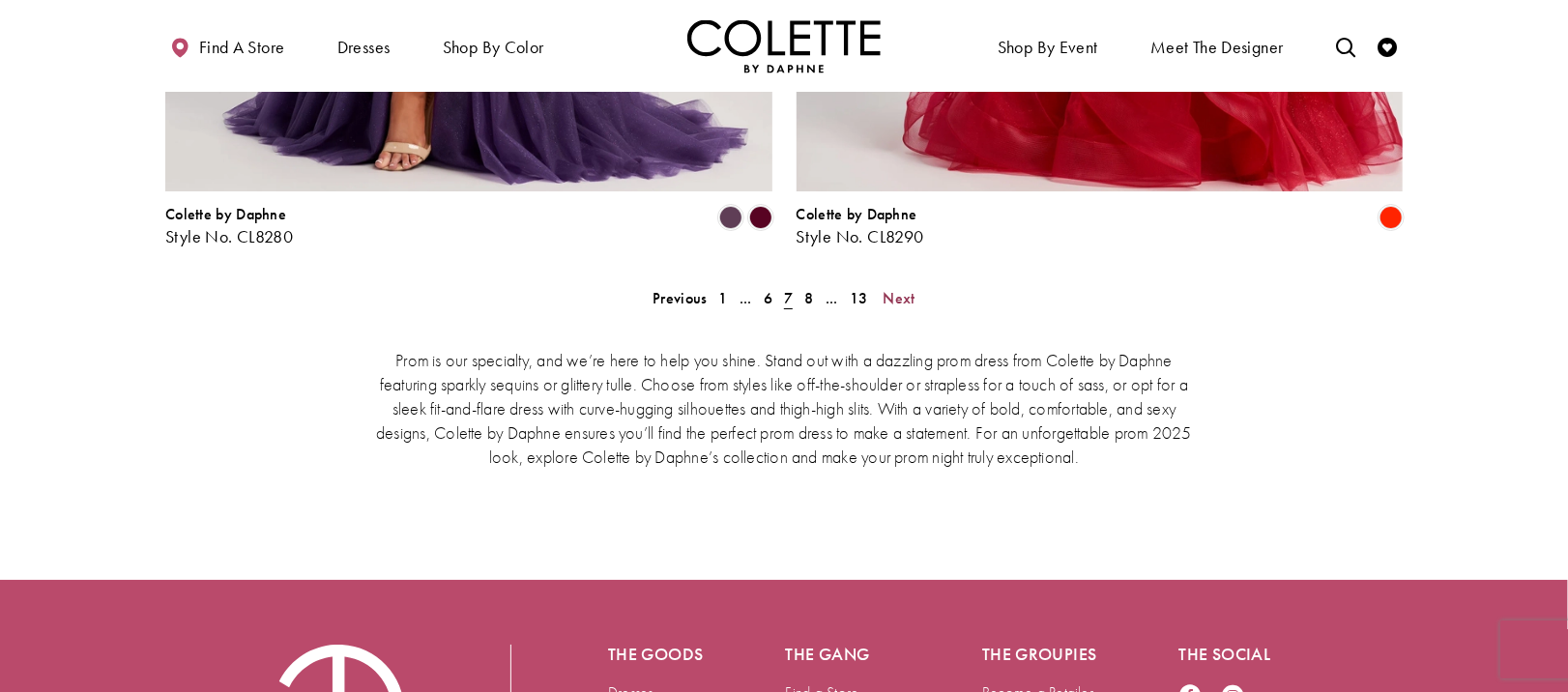 scroll, scrollTop: 4168, scrollLeft: 0, axis: vertical 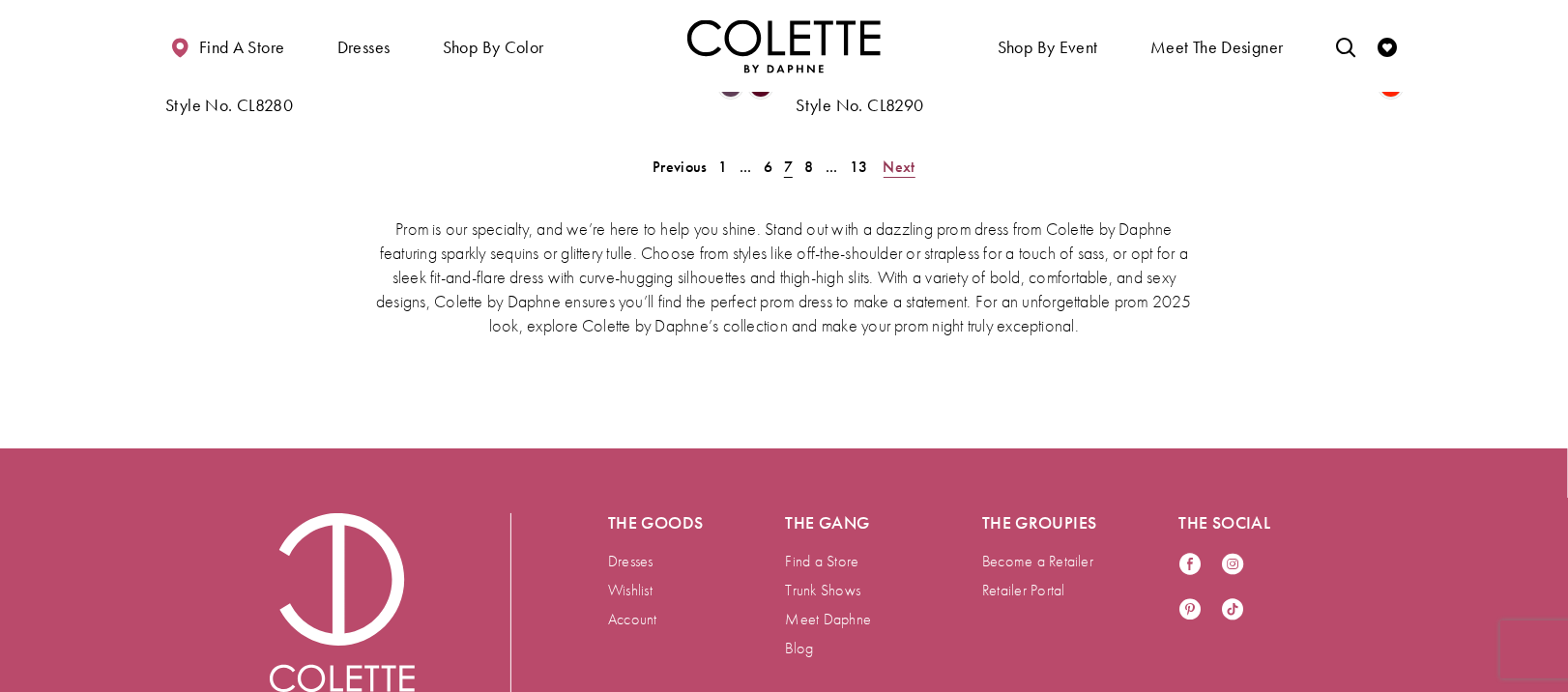 click on "Next" at bounding box center (899, 166) 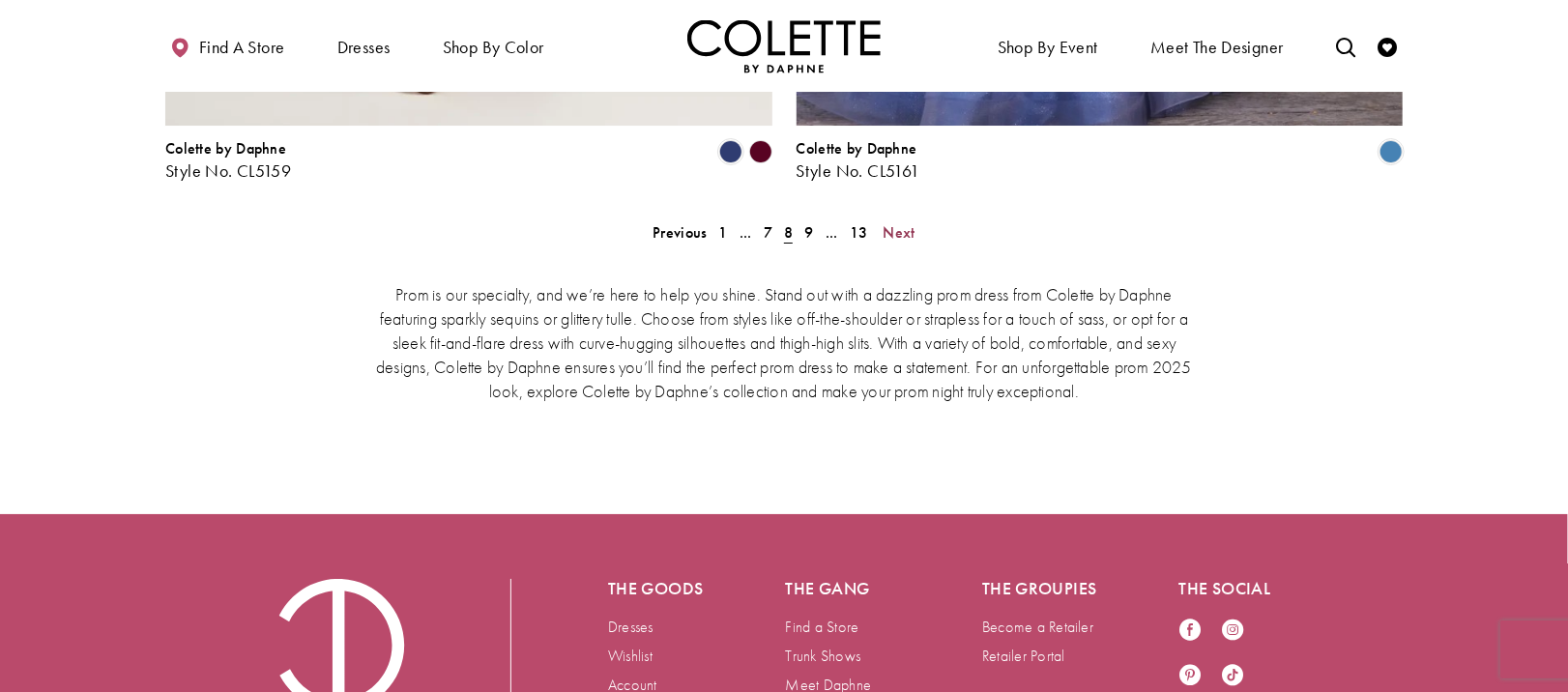scroll, scrollTop: 4168, scrollLeft: 0, axis: vertical 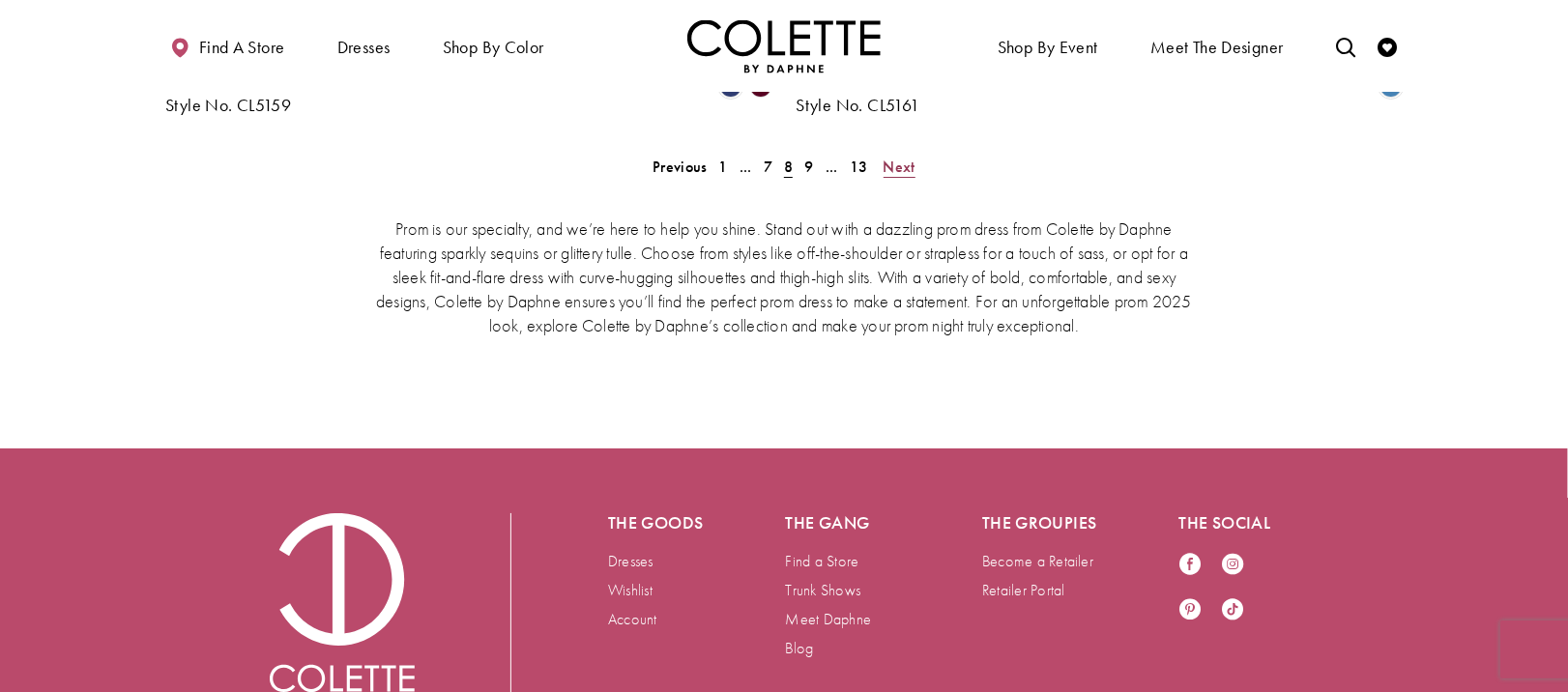click on "Next" at bounding box center [899, 166] 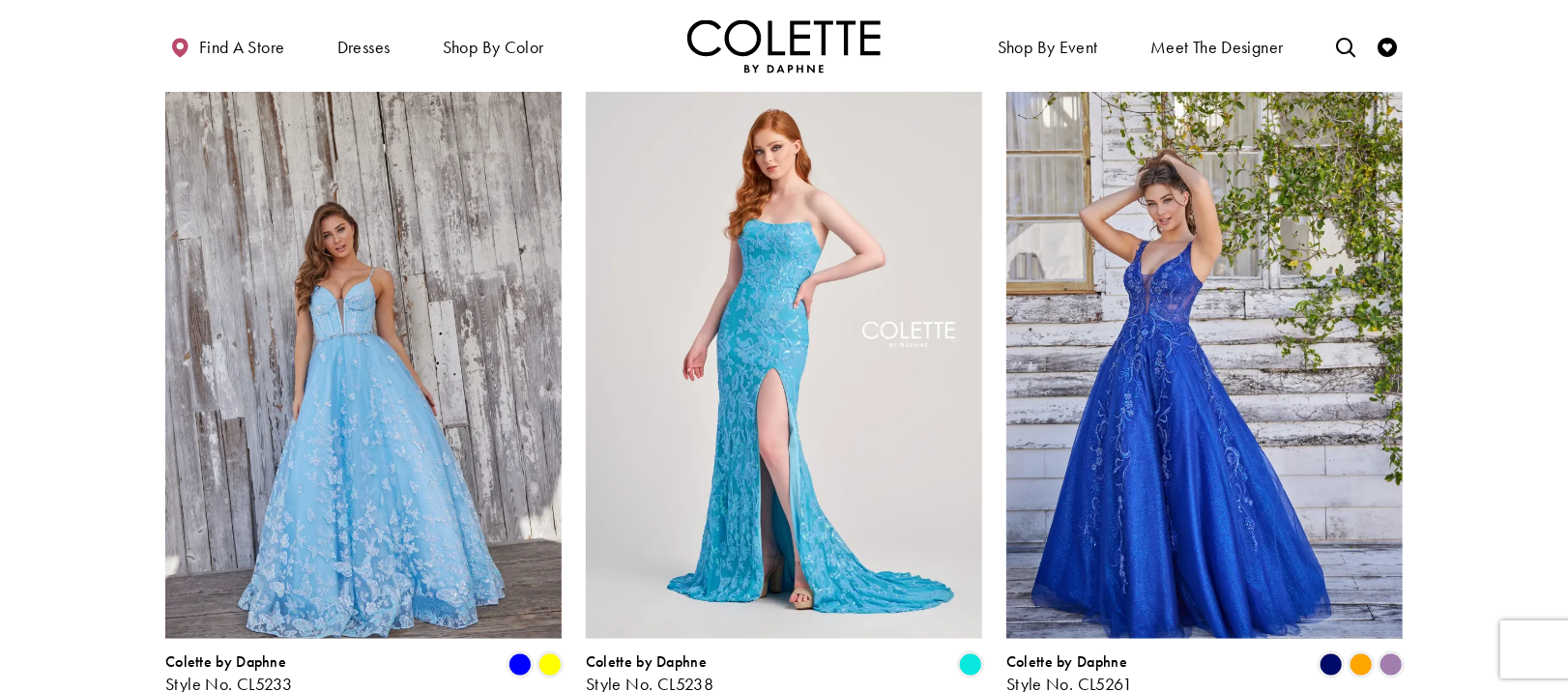 scroll, scrollTop: 1269, scrollLeft: 0, axis: vertical 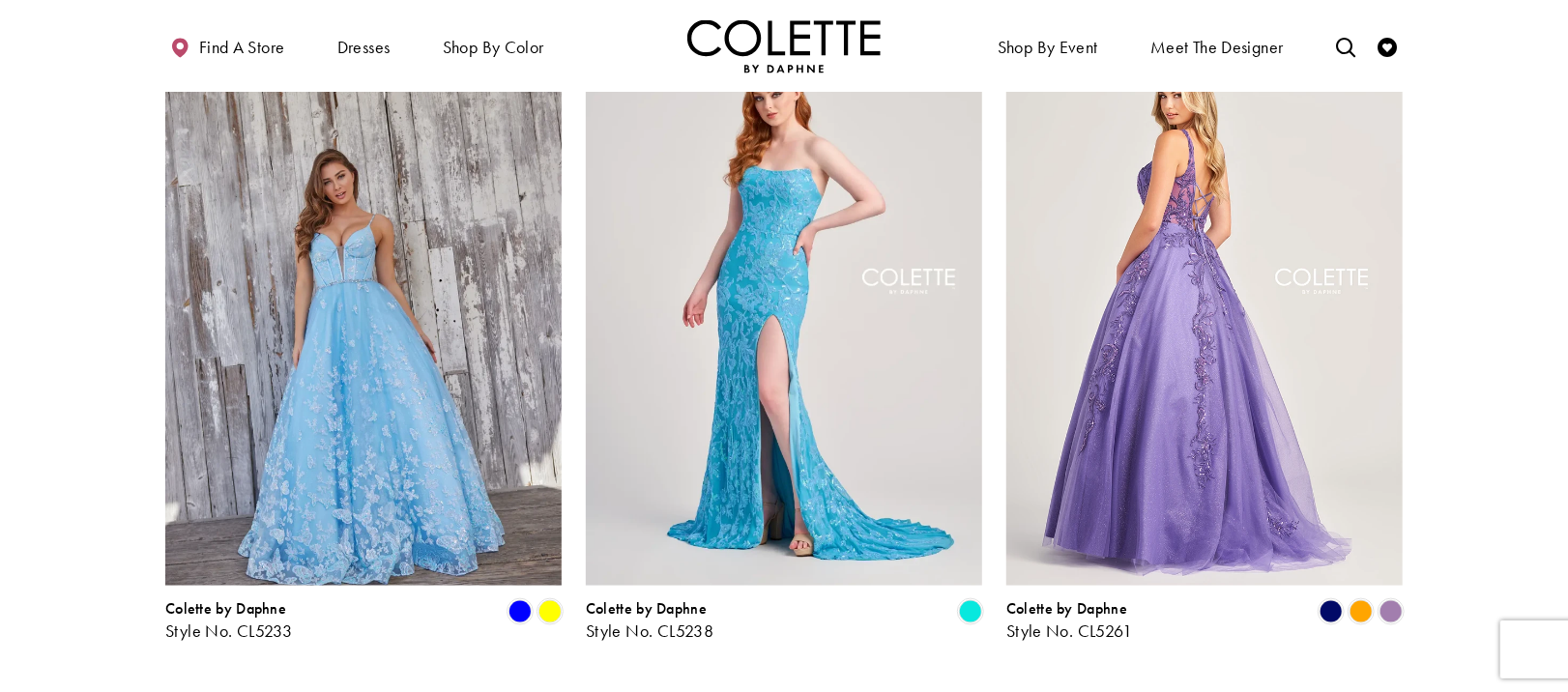 click at bounding box center (1205, 298) 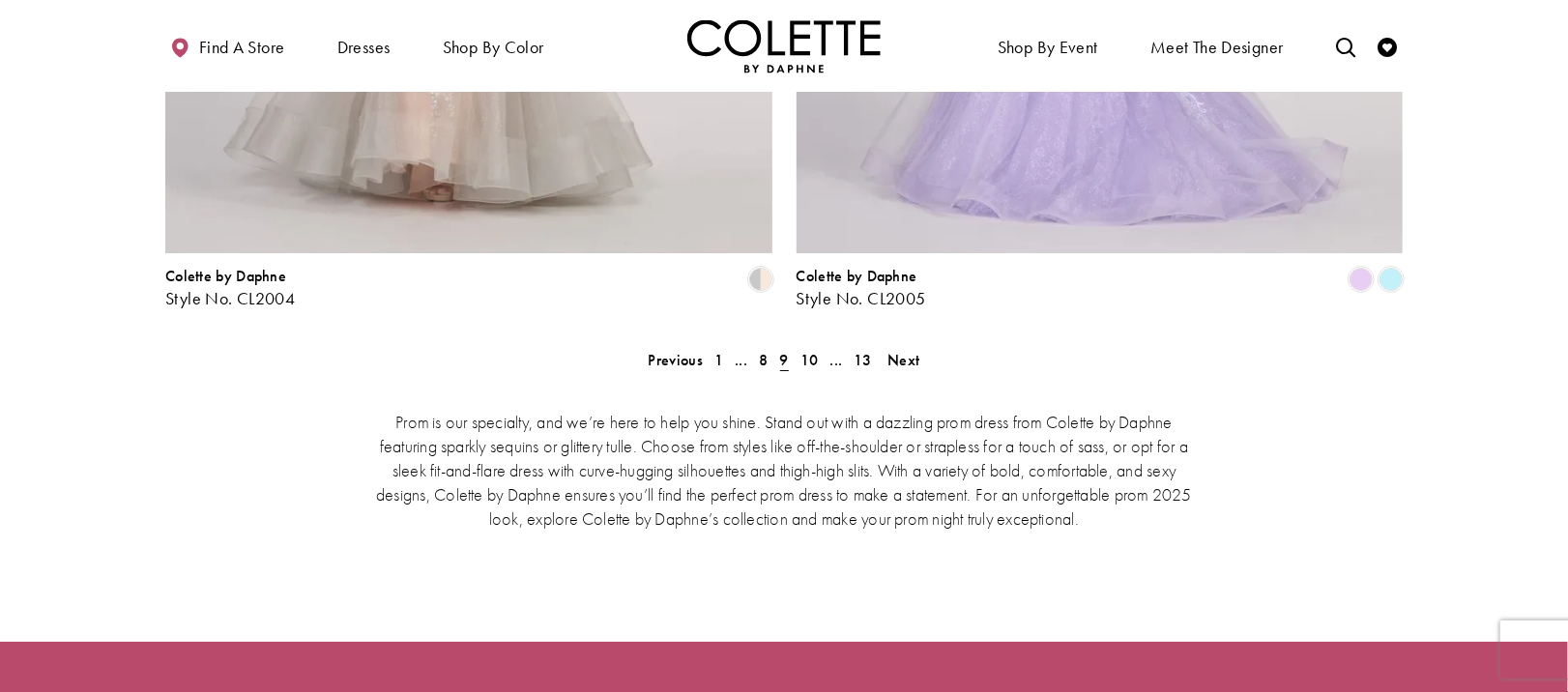 scroll, scrollTop: 4168, scrollLeft: 0, axis: vertical 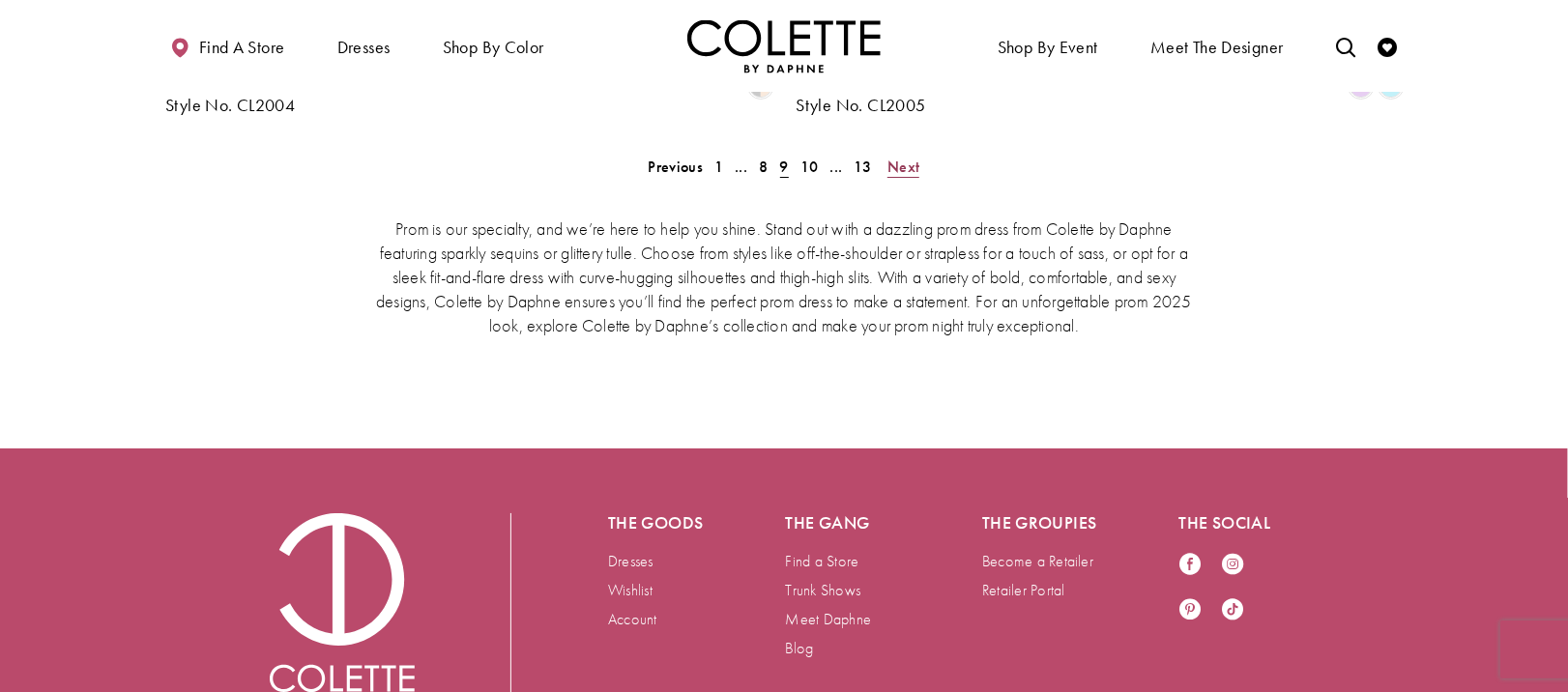 click on "Next" at bounding box center [903, 166] 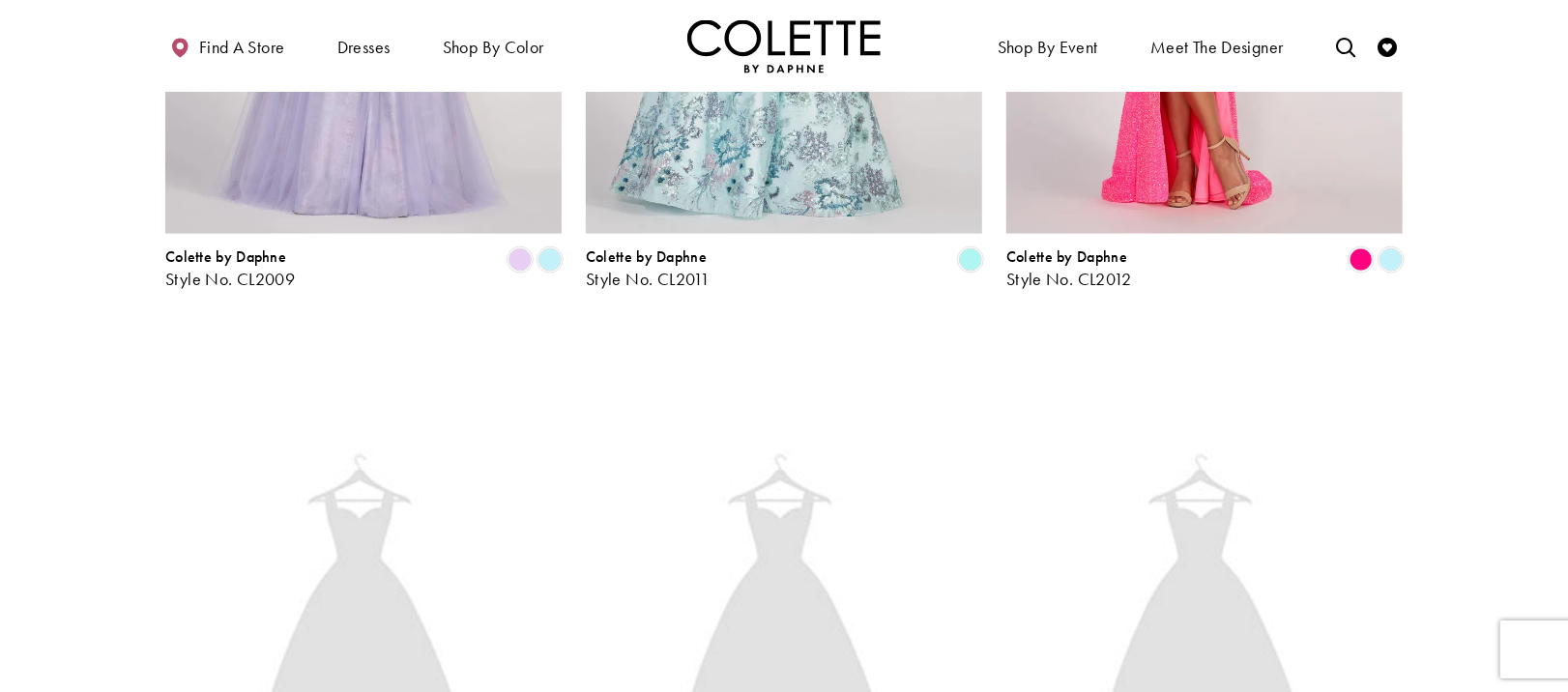 scroll, scrollTop: 1656, scrollLeft: 0, axis: vertical 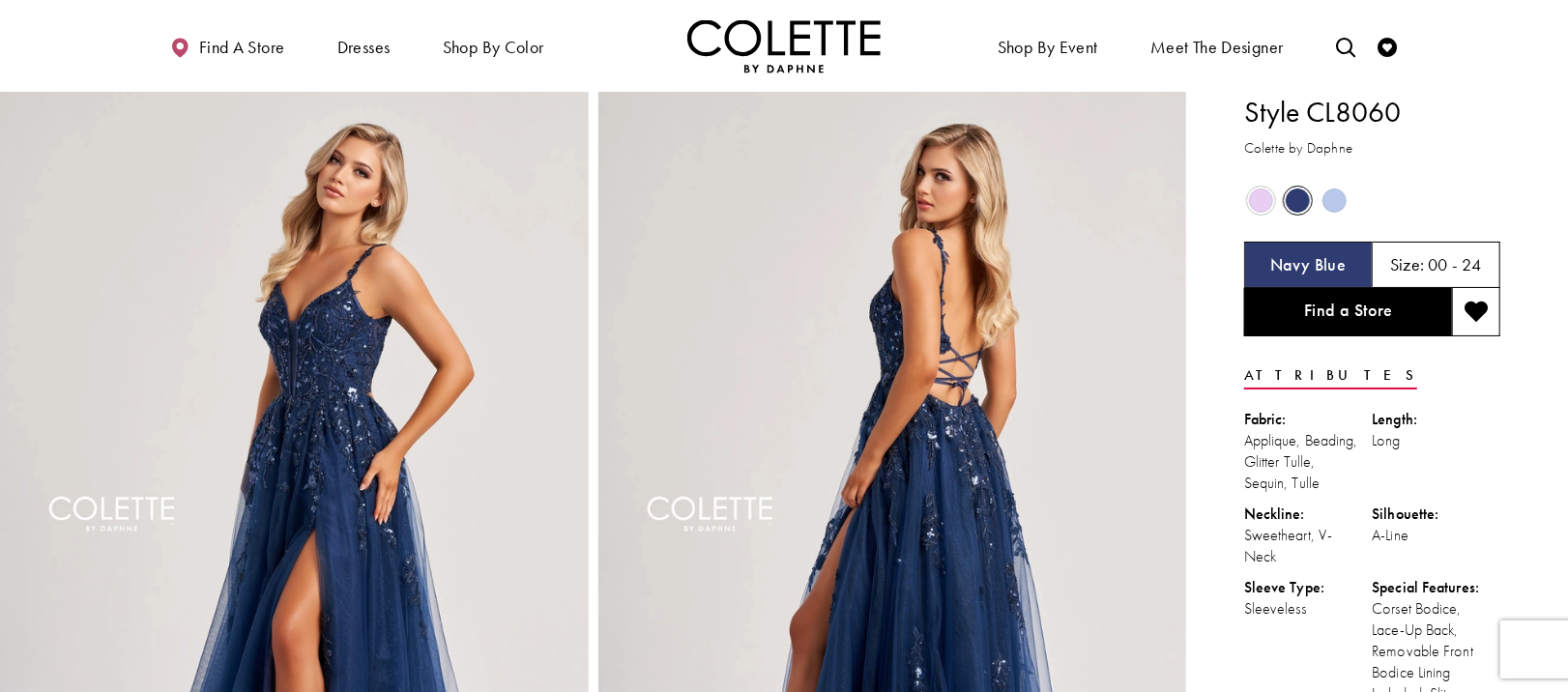 click at bounding box center (1261, 200) 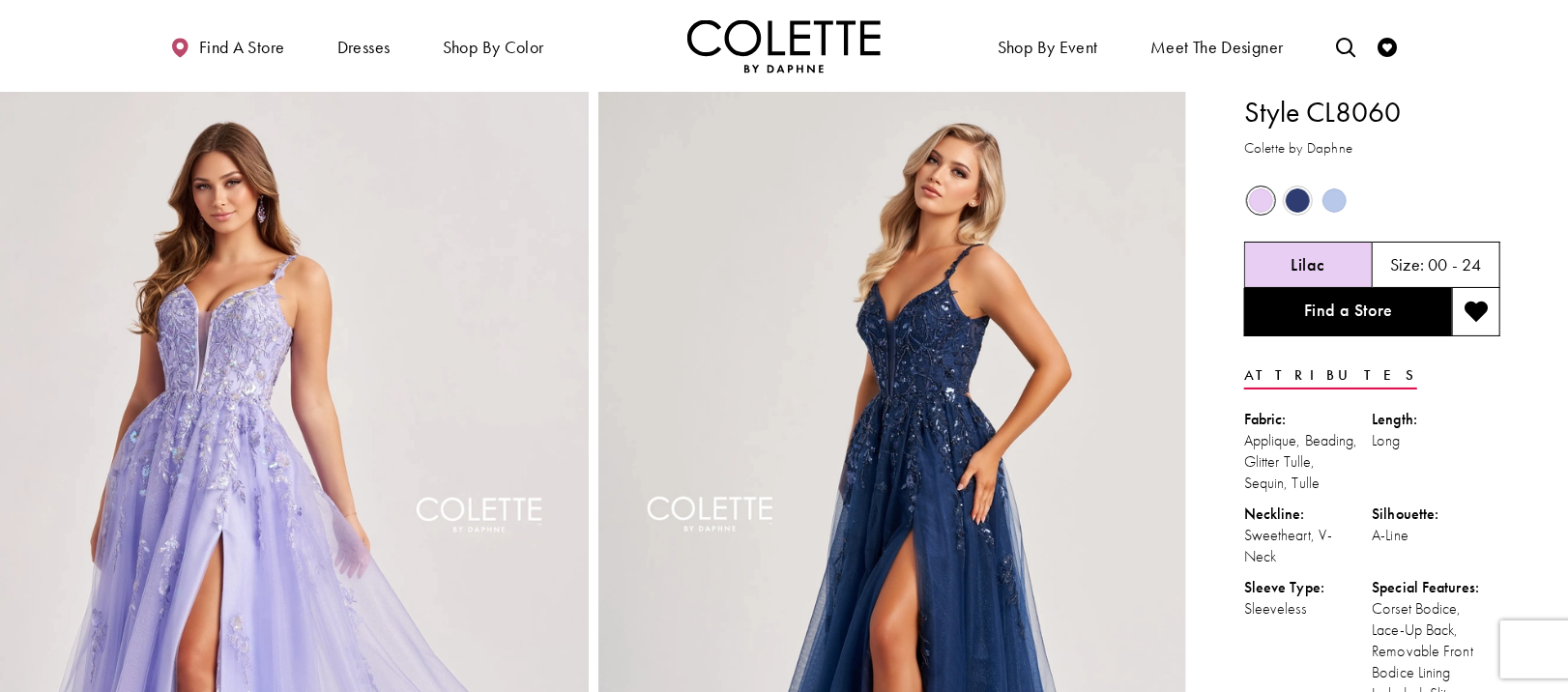 click at bounding box center (1334, 200) 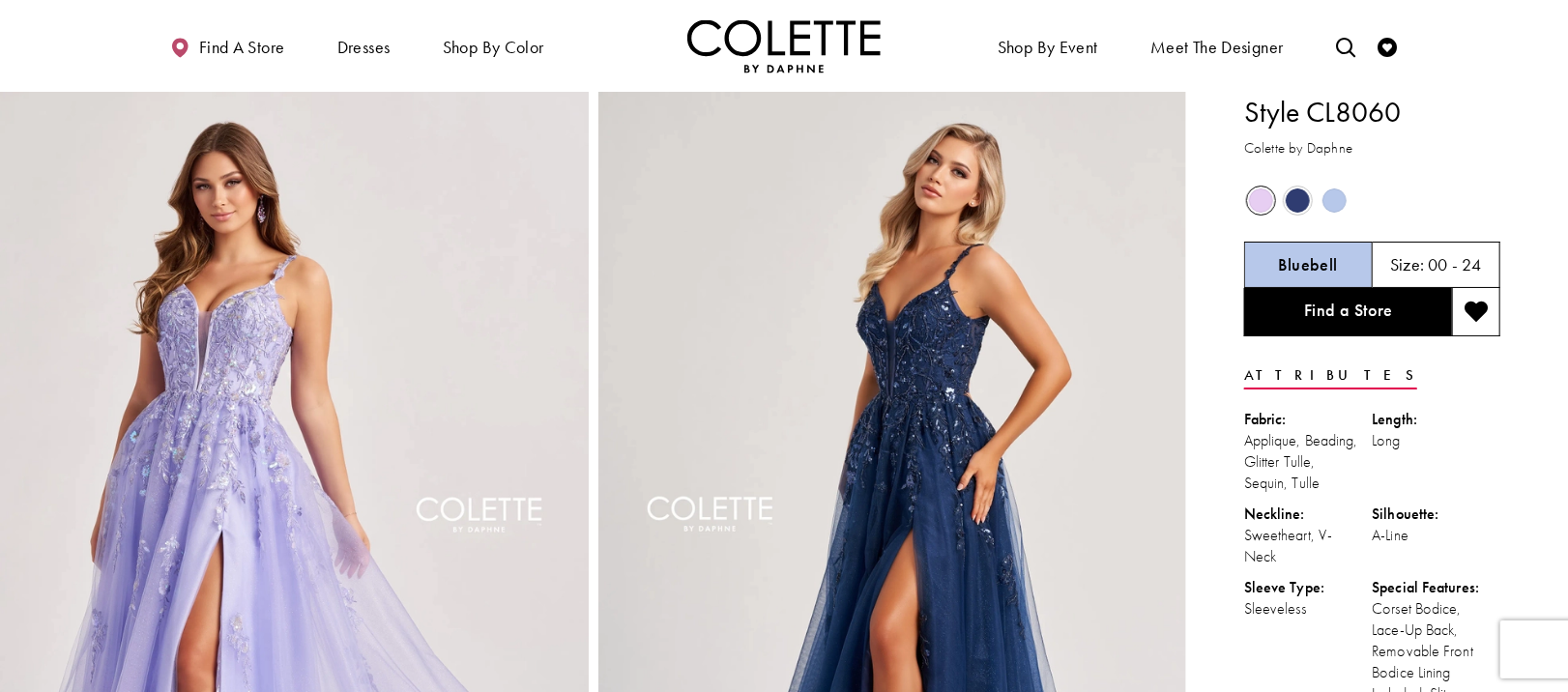 click at bounding box center (1334, 200) 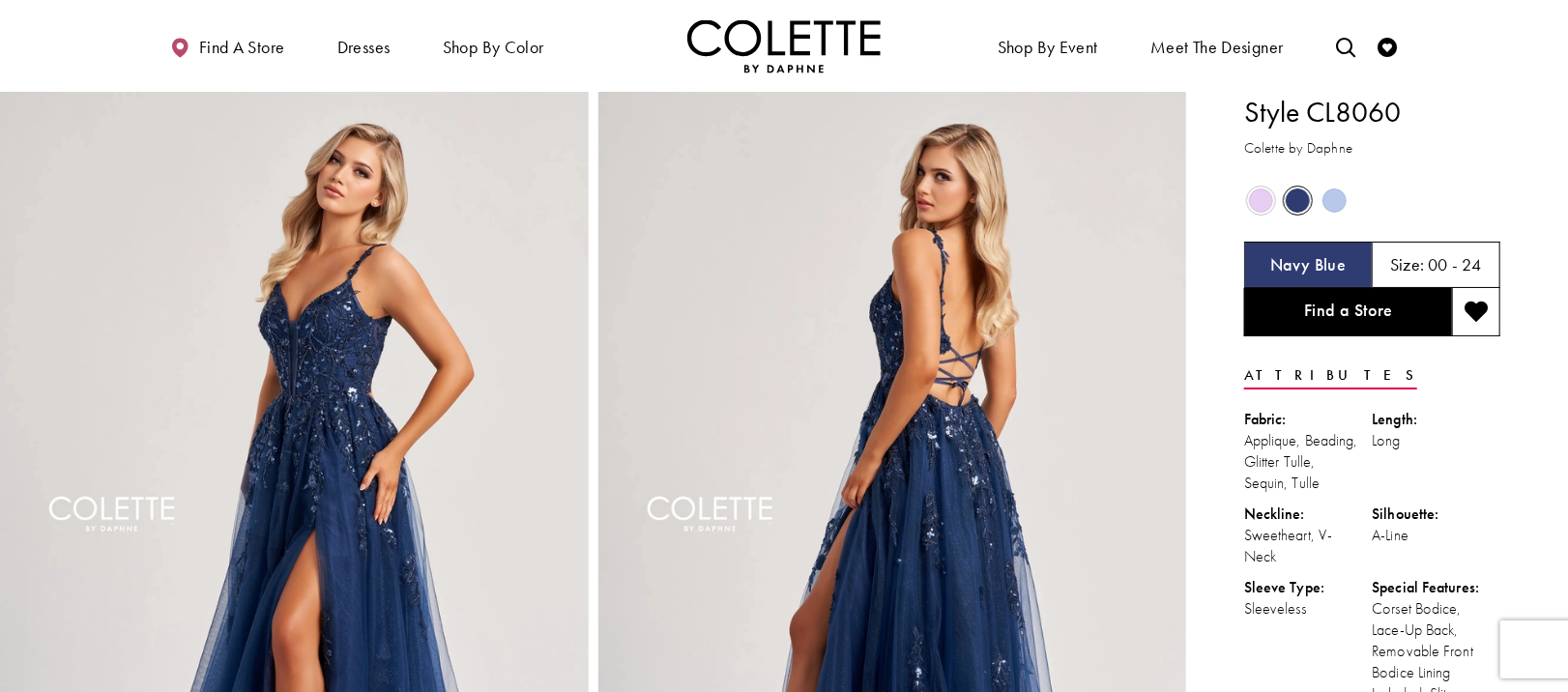 click at bounding box center [1334, 200] 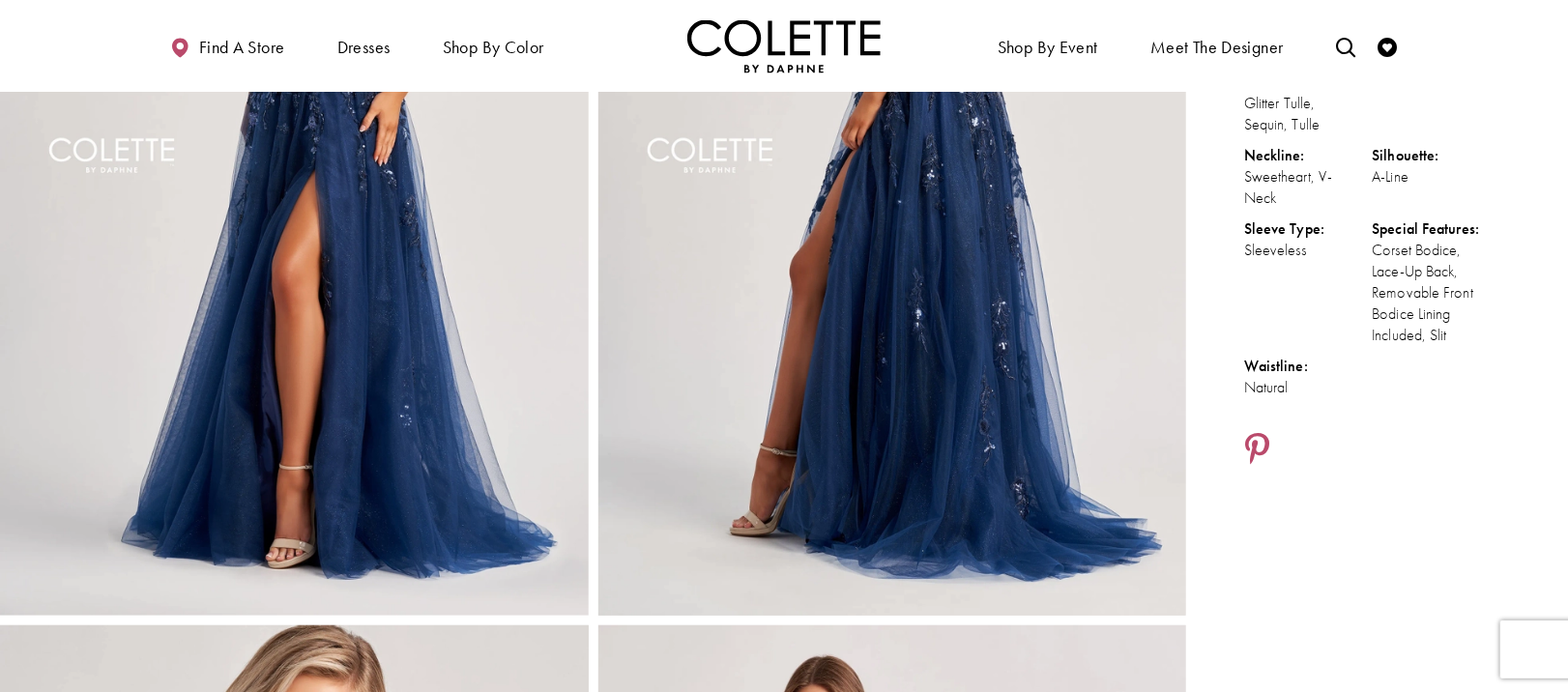 scroll, scrollTop: 0, scrollLeft: 0, axis: both 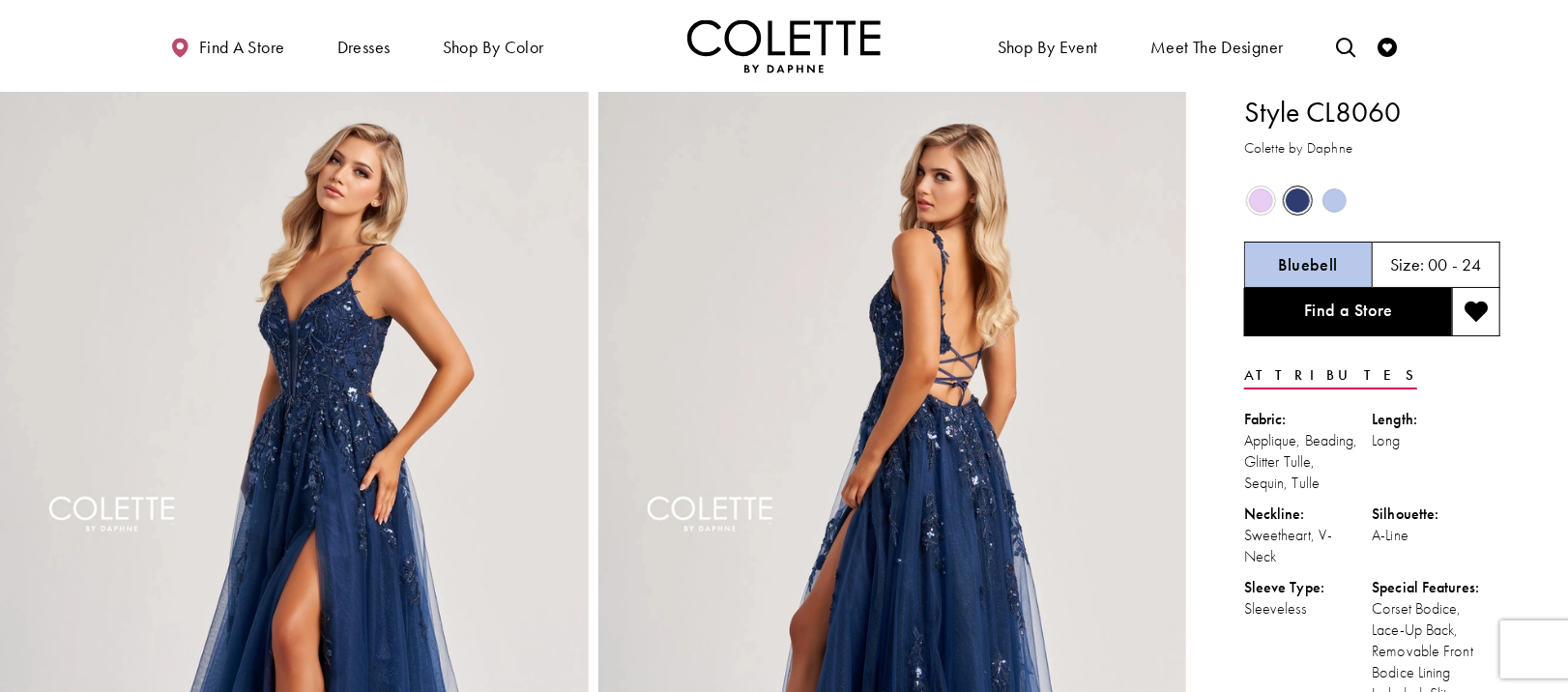 click on "00 - 24" at bounding box center (1455, 265) 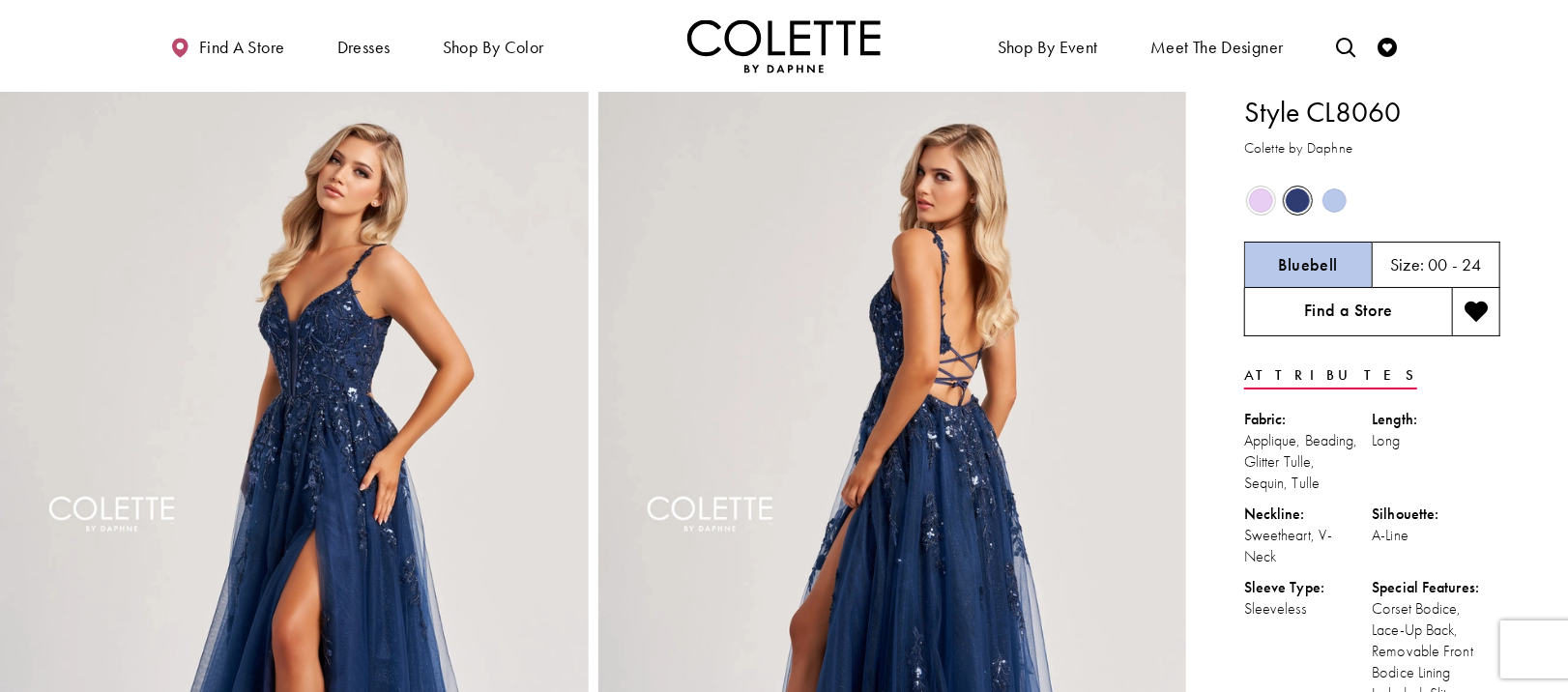 click on "Find a Store" at bounding box center [1348, 312] 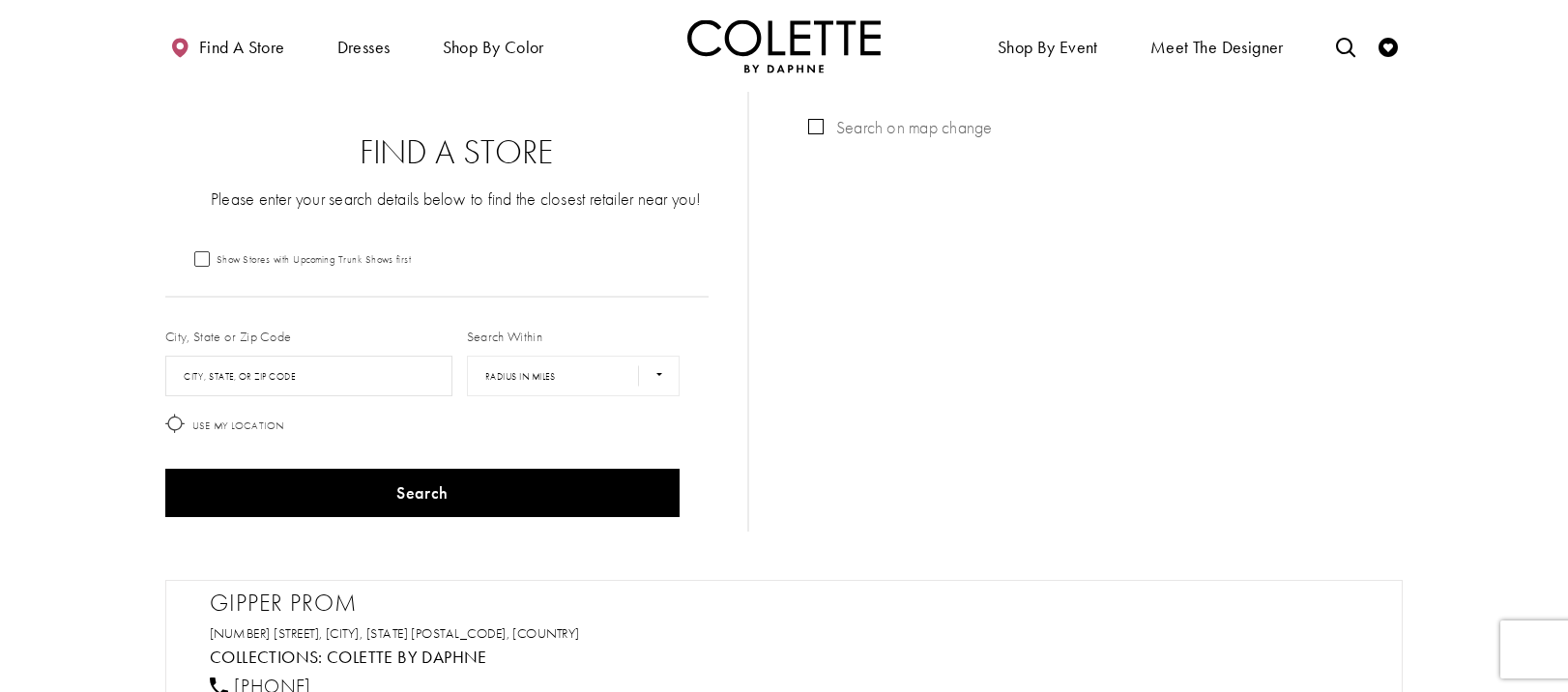 scroll, scrollTop: 0, scrollLeft: 0, axis: both 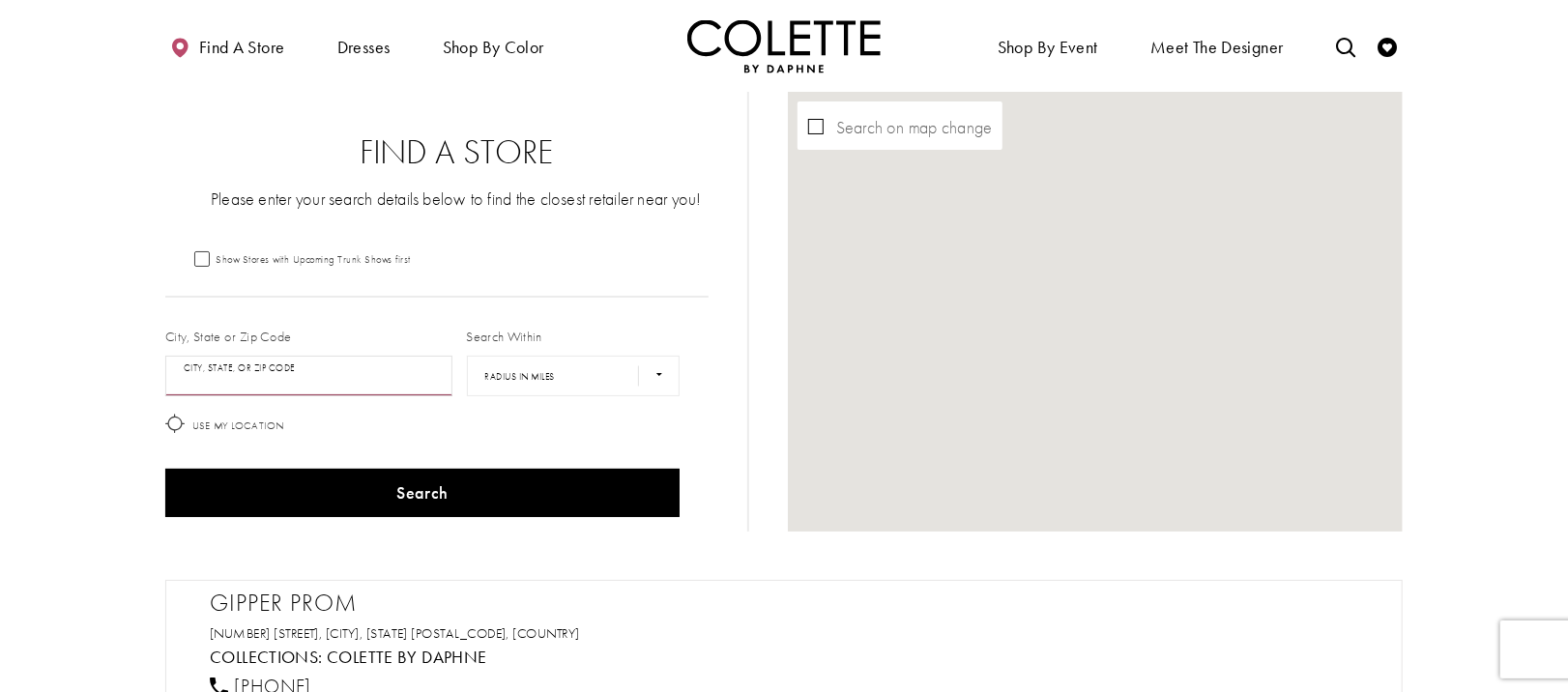 click at bounding box center (308, 376) 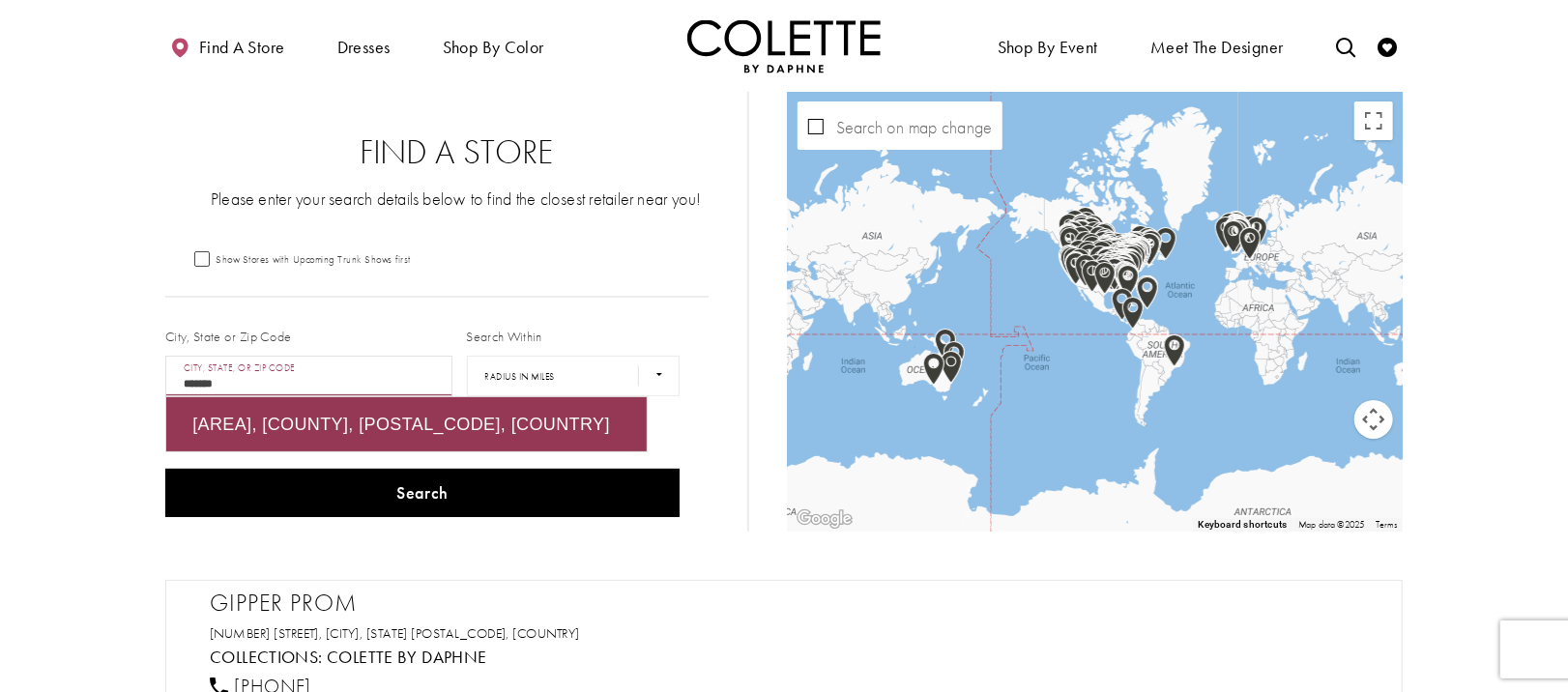 click on "[AREA], [COUNTY], [POSTAL_CODE], [COUNTRY]" at bounding box center (406, 424) 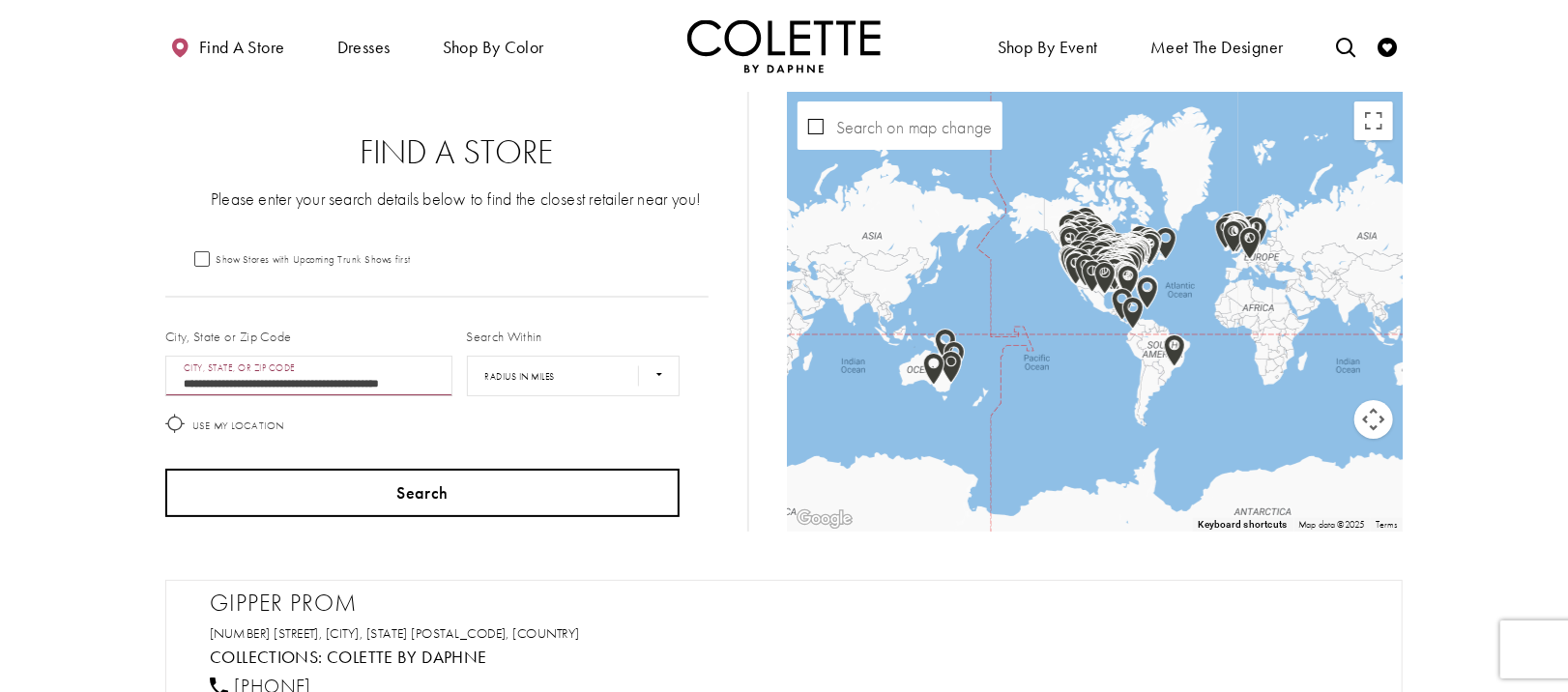 type on "**********" 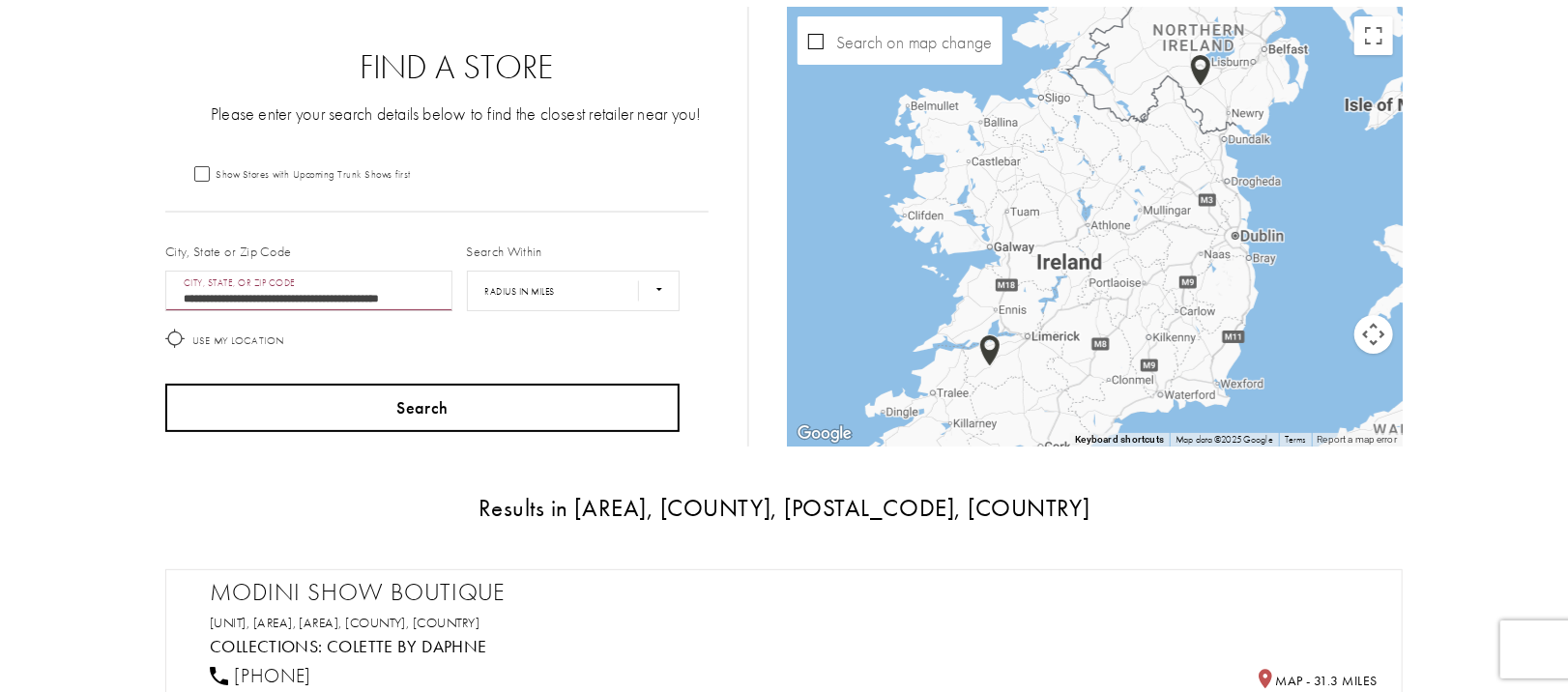 scroll, scrollTop: 0, scrollLeft: 0, axis: both 